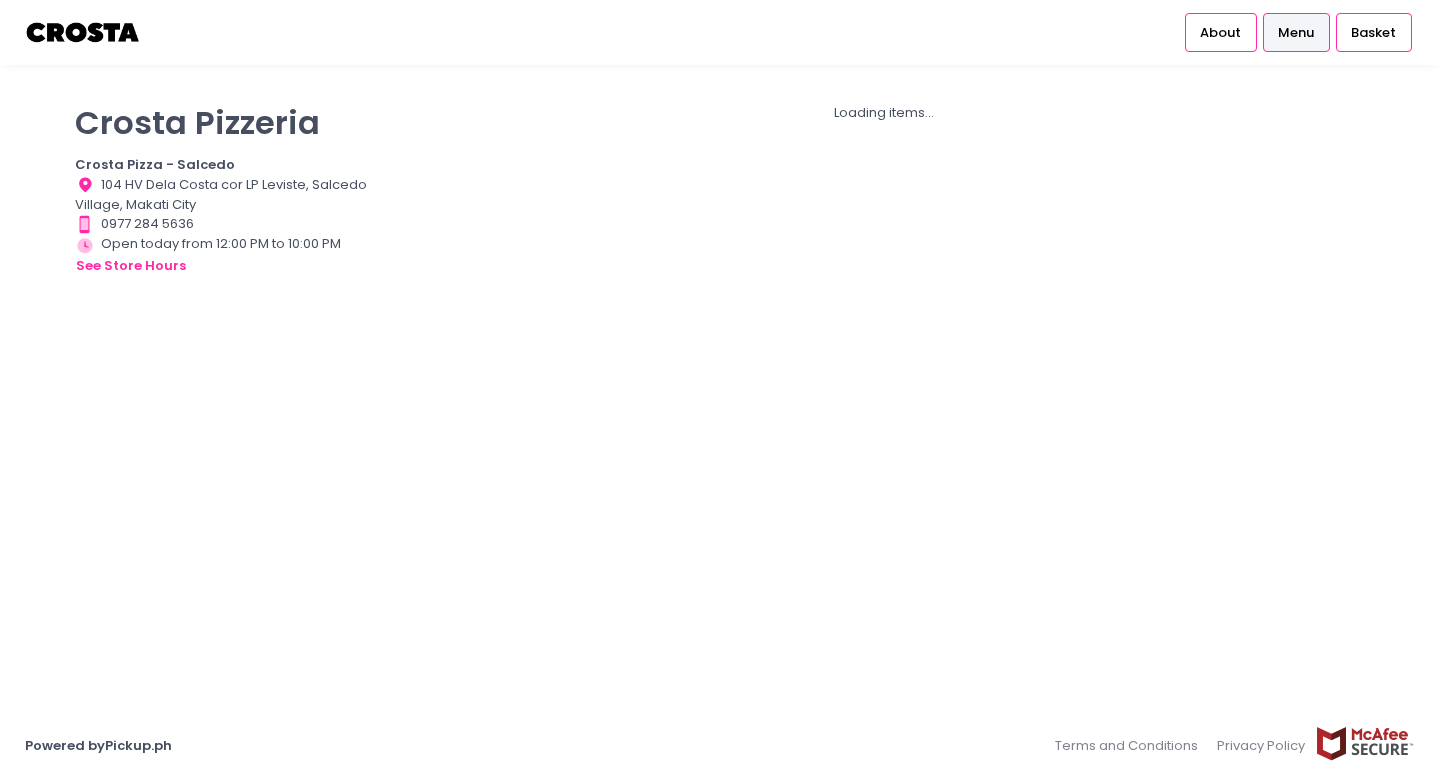 scroll, scrollTop: 0, scrollLeft: 0, axis: both 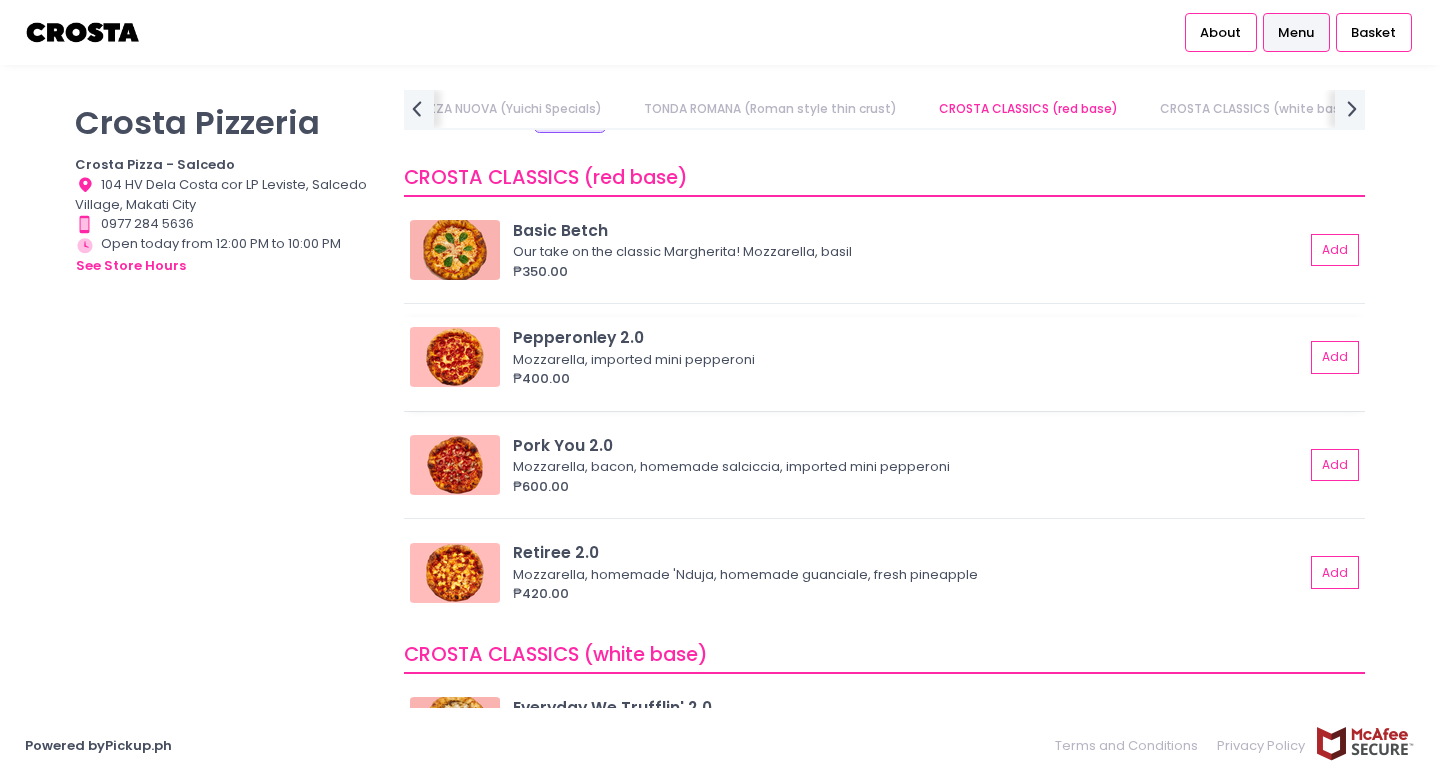click on "Pepperonley 2.0" at bounding box center [908, 337] 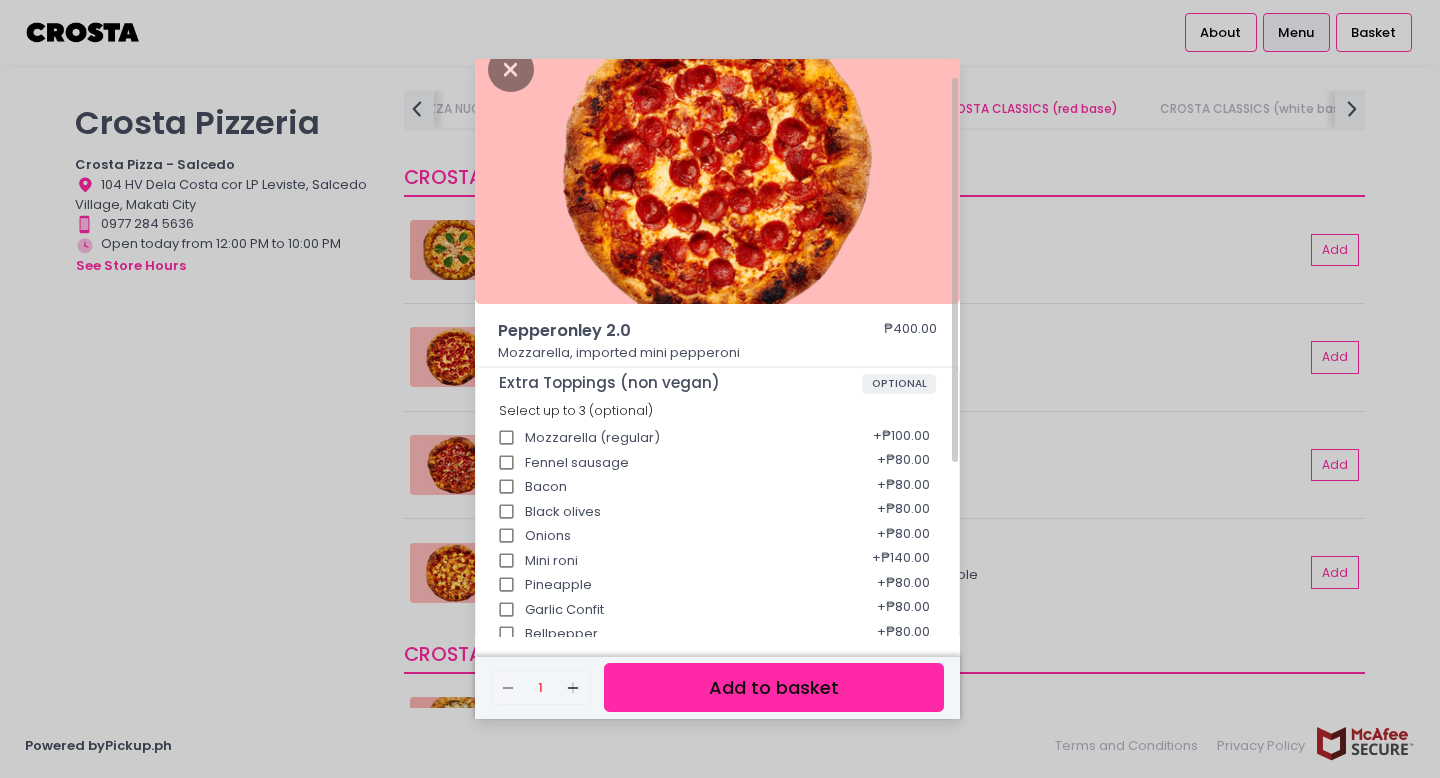 scroll, scrollTop: 28, scrollLeft: 0, axis: vertical 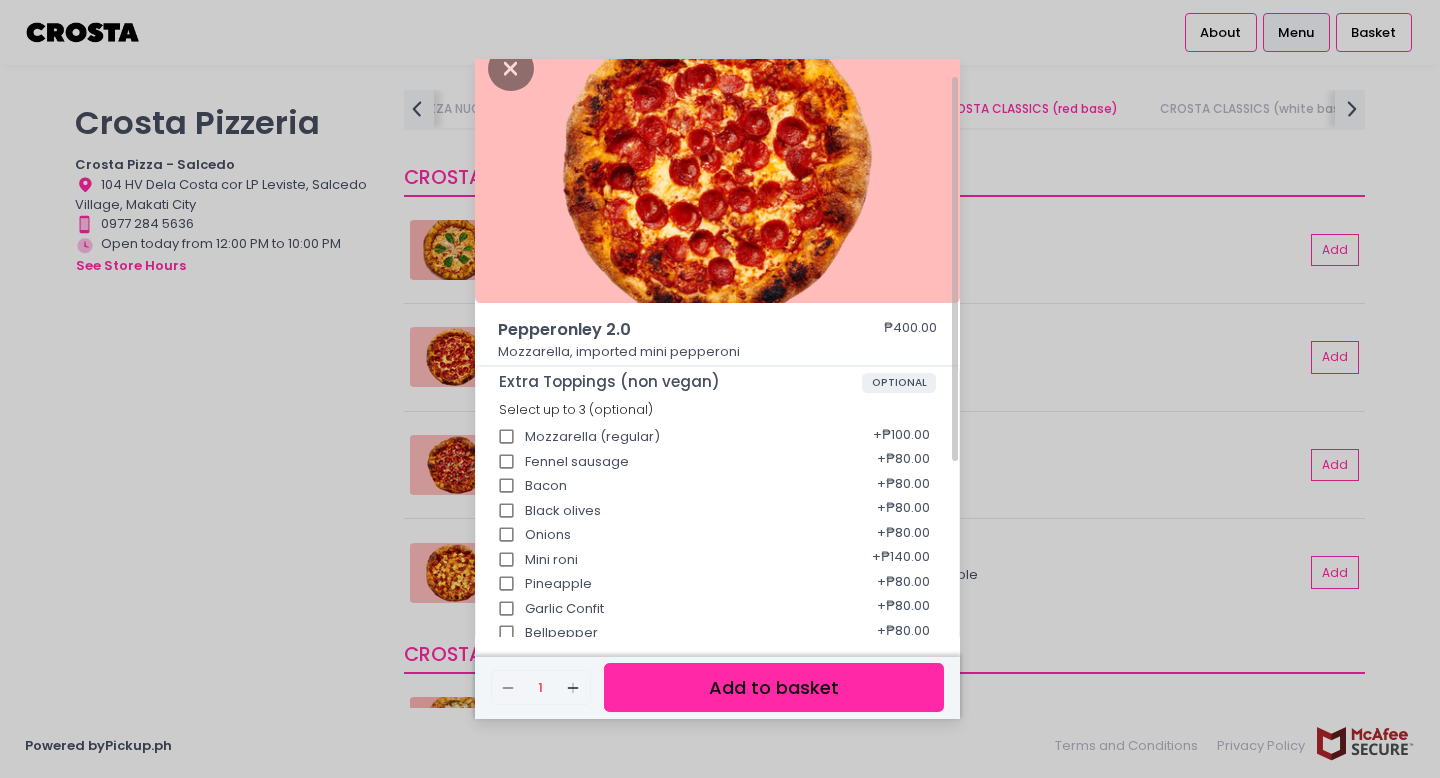click on "Black olives   +  ₱80.00" at bounding box center [718, 504] 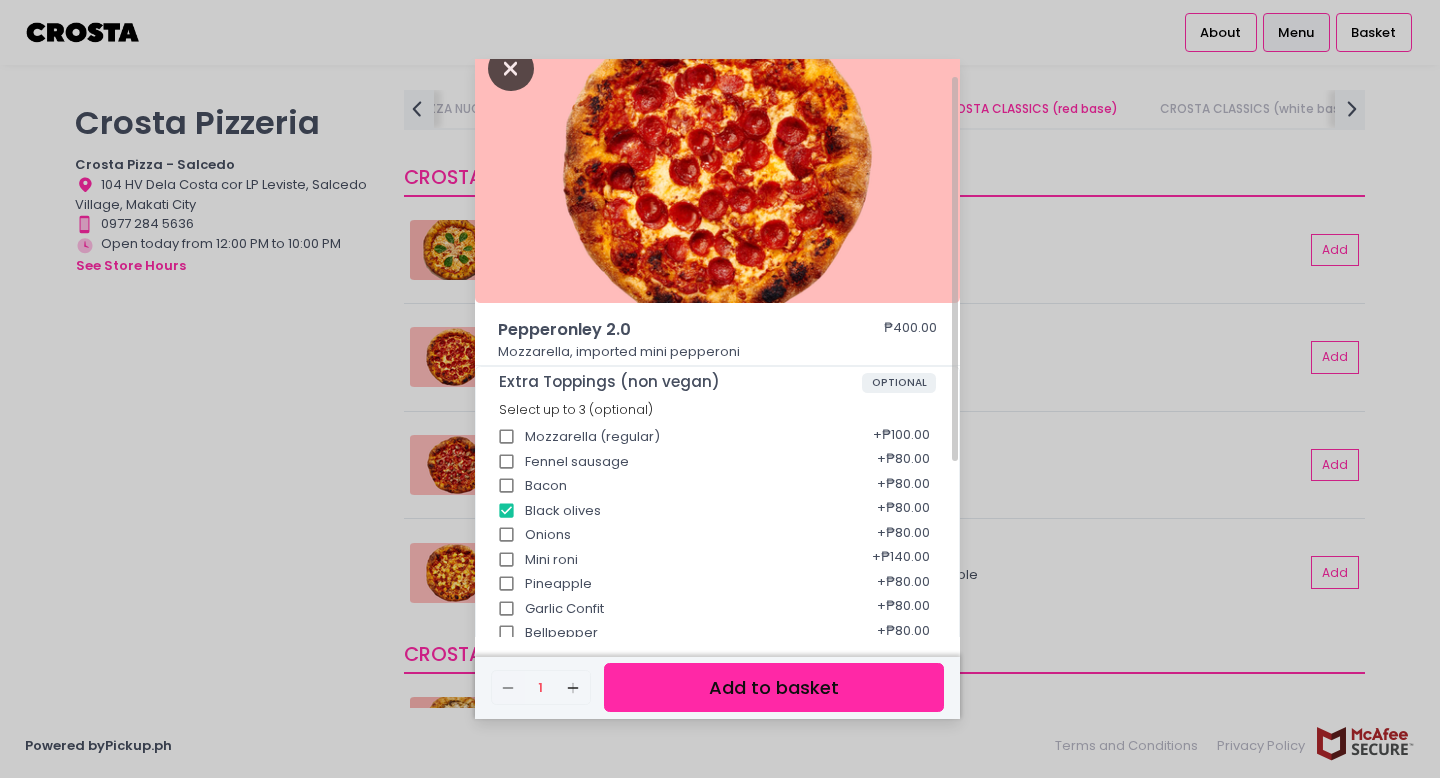 click at bounding box center (511, 68) 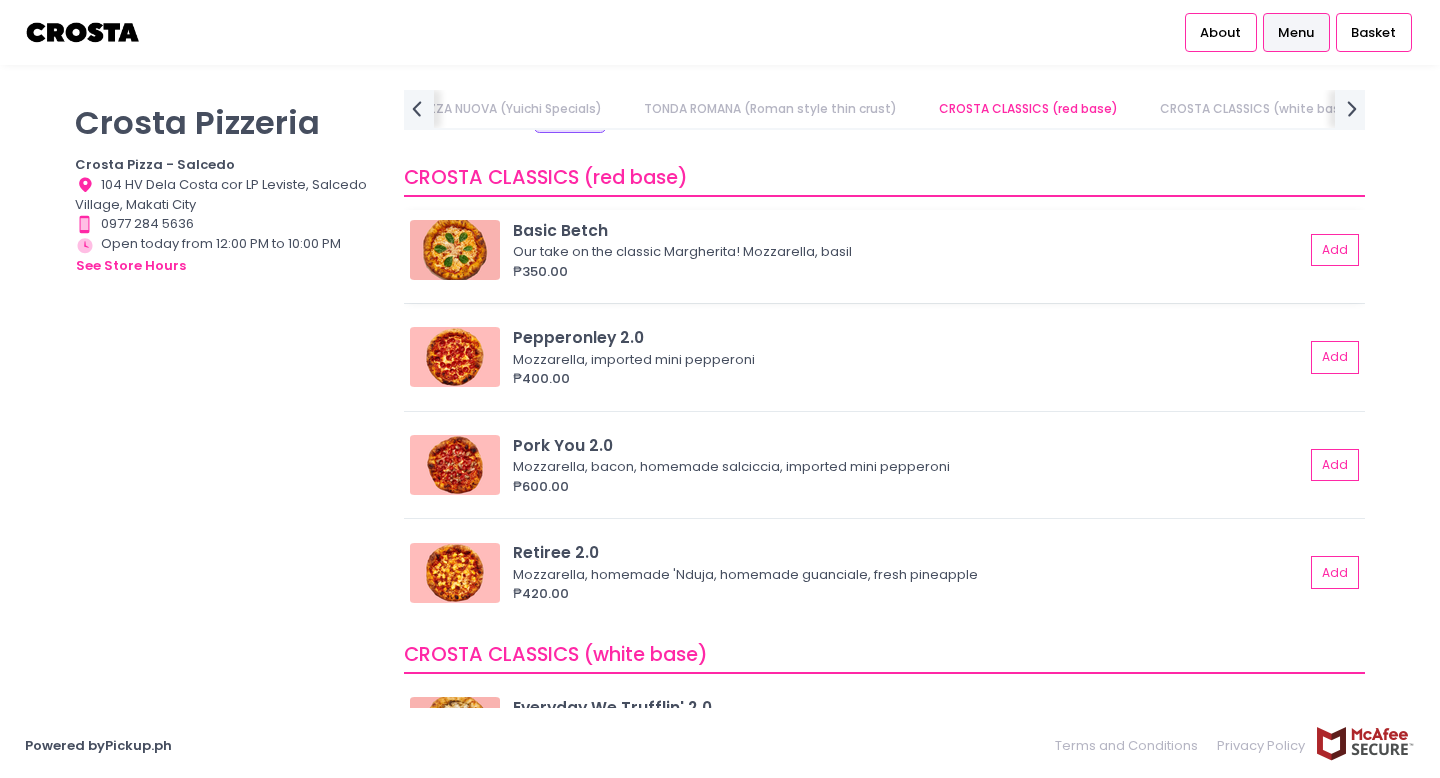 click on "₱350.00" at bounding box center (908, 272) 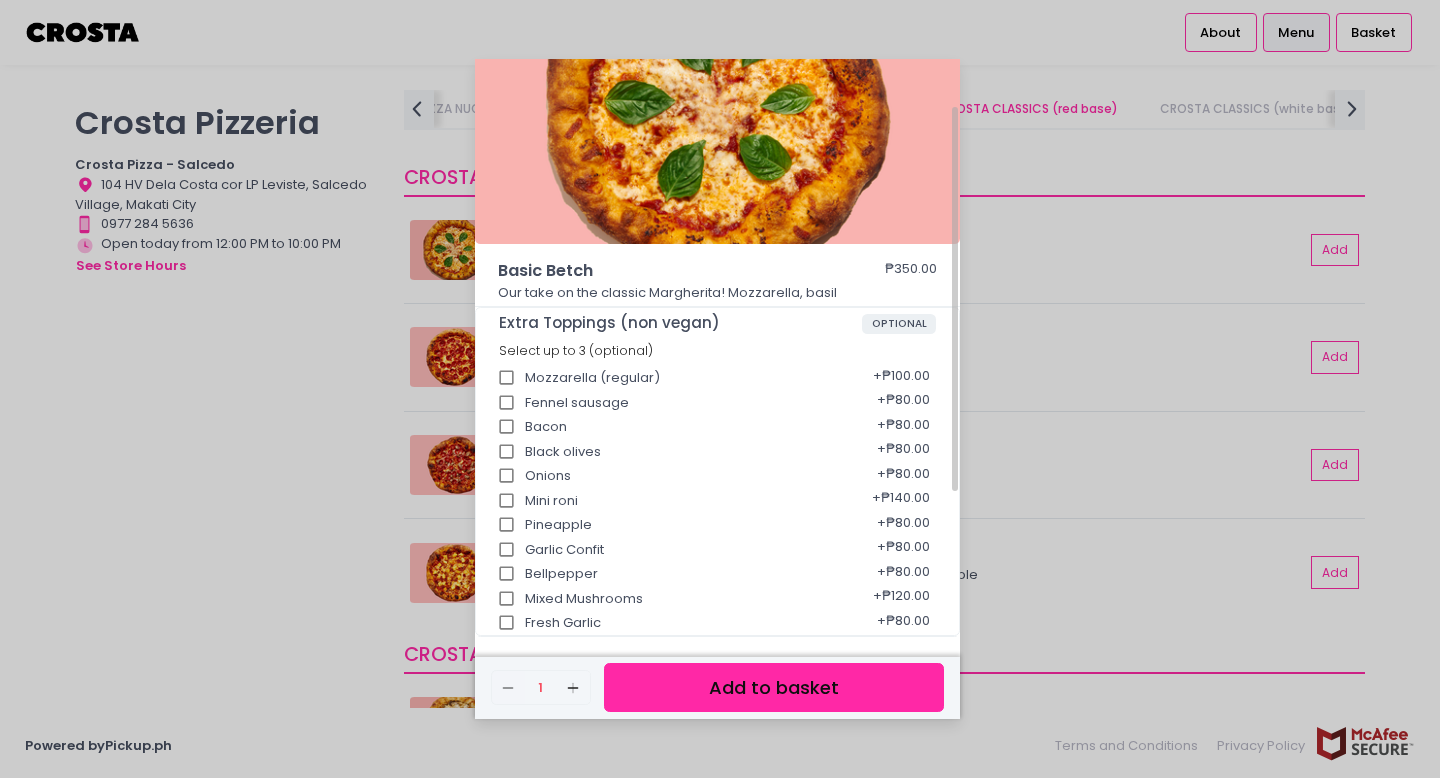 scroll, scrollTop: 90, scrollLeft: 0, axis: vertical 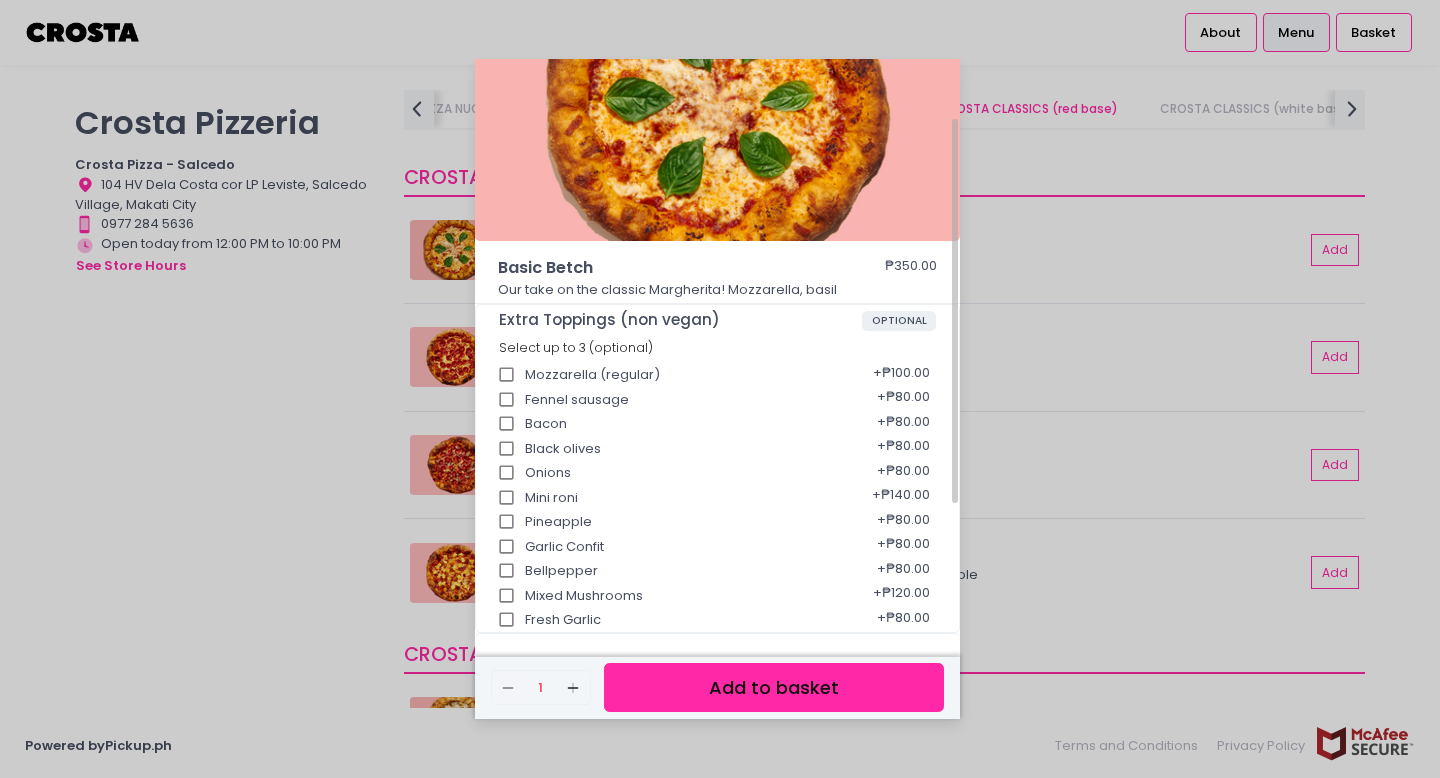 click on "Black olives" at bounding box center [507, 449] 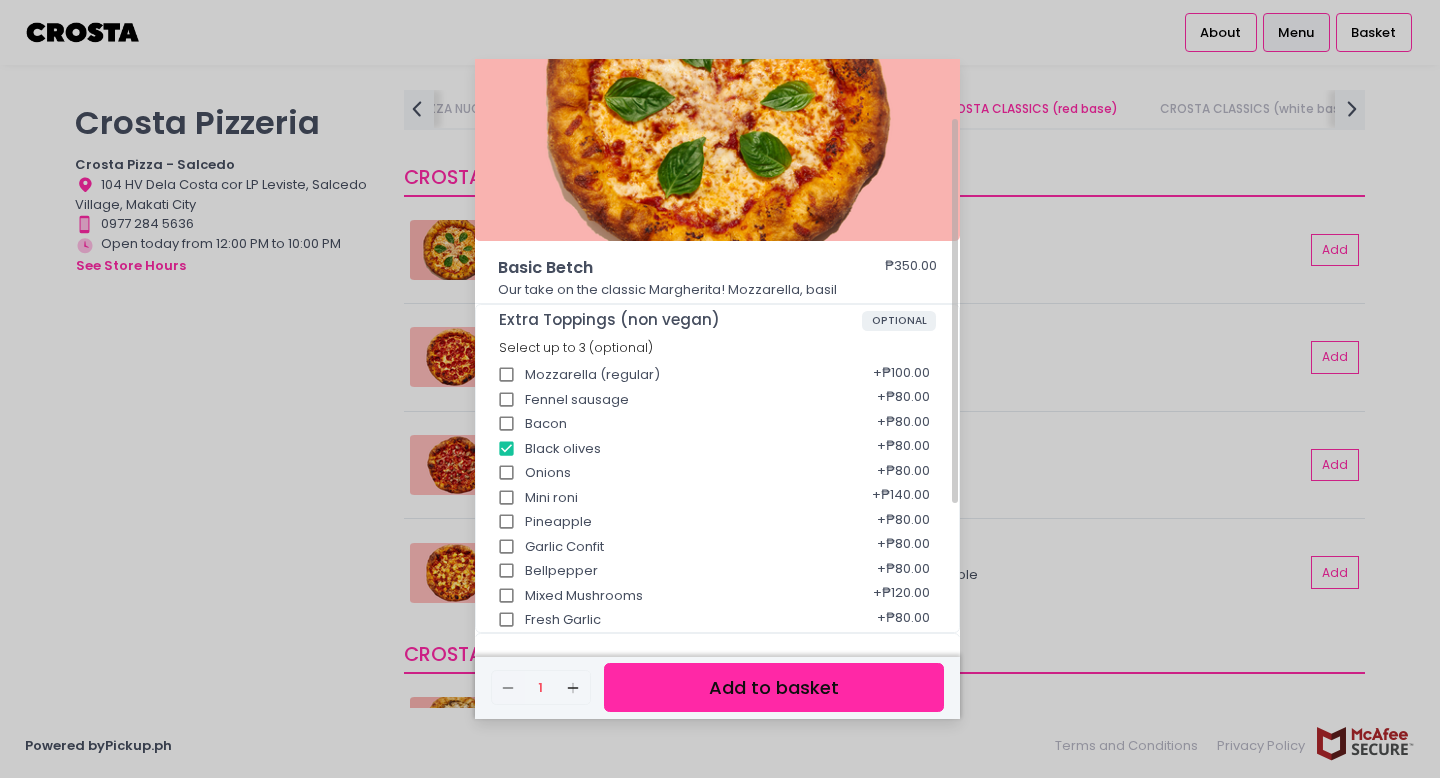 click on "Mini roni" at bounding box center (507, 498) 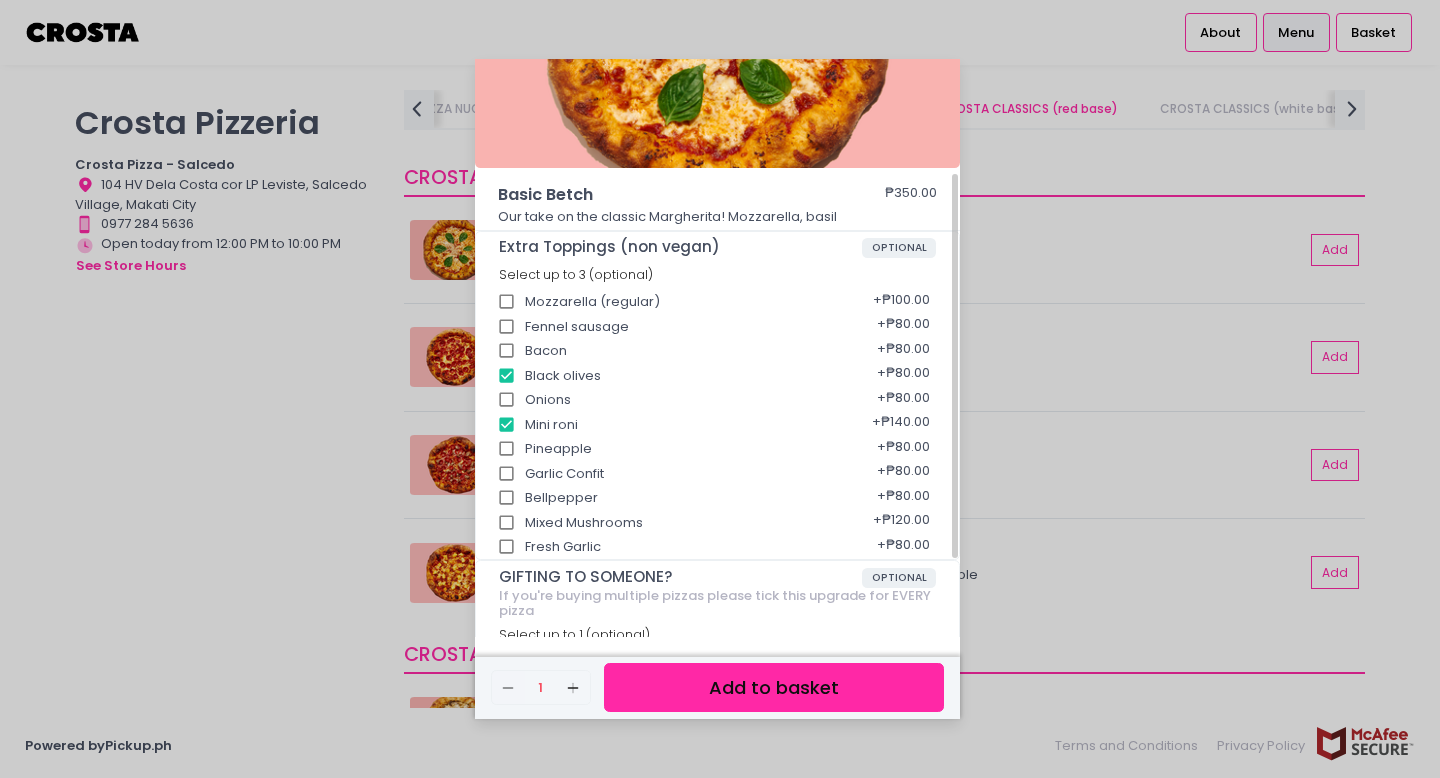 scroll, scrollTop: 170, scrollLeft: 0, axis: vertical 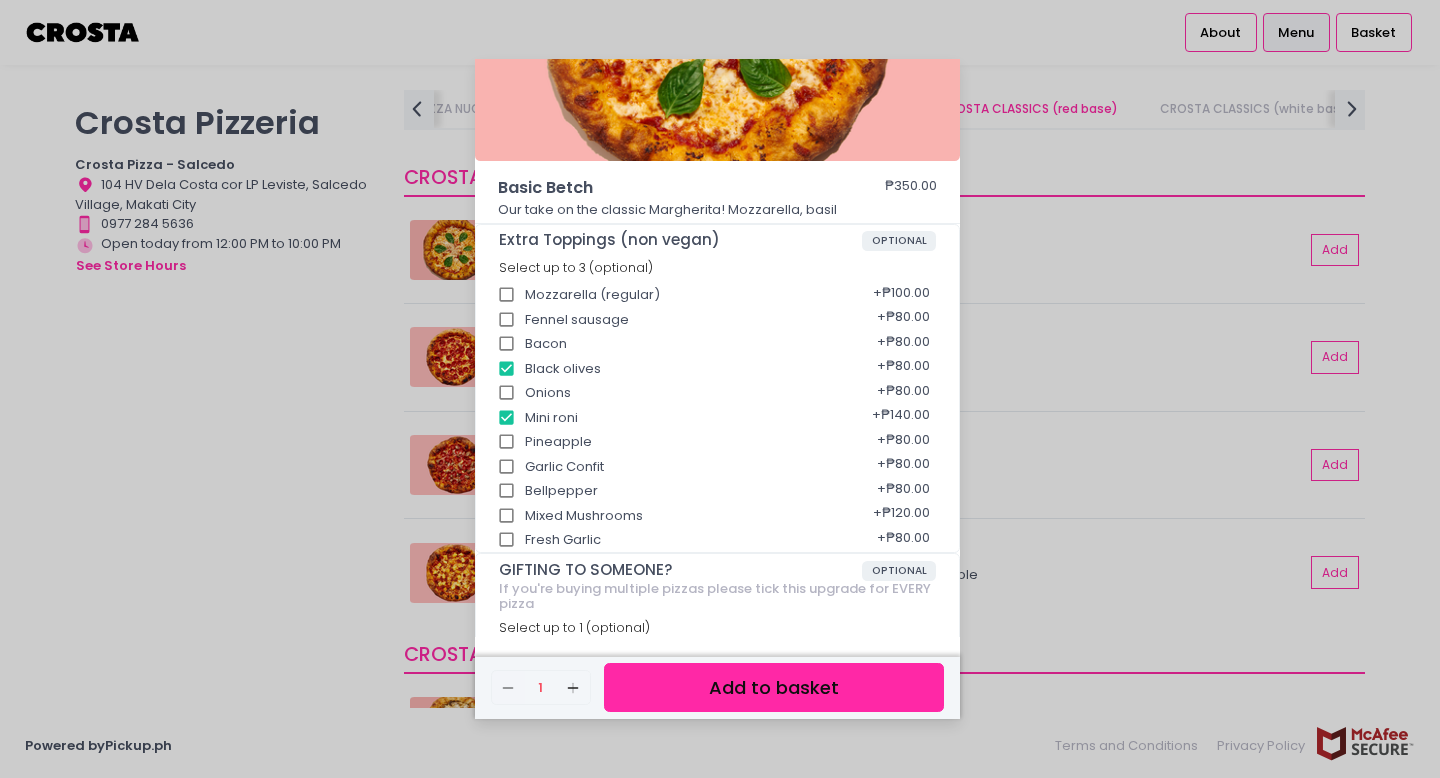 click on "Add to basket" at bounding box center [774, 687] 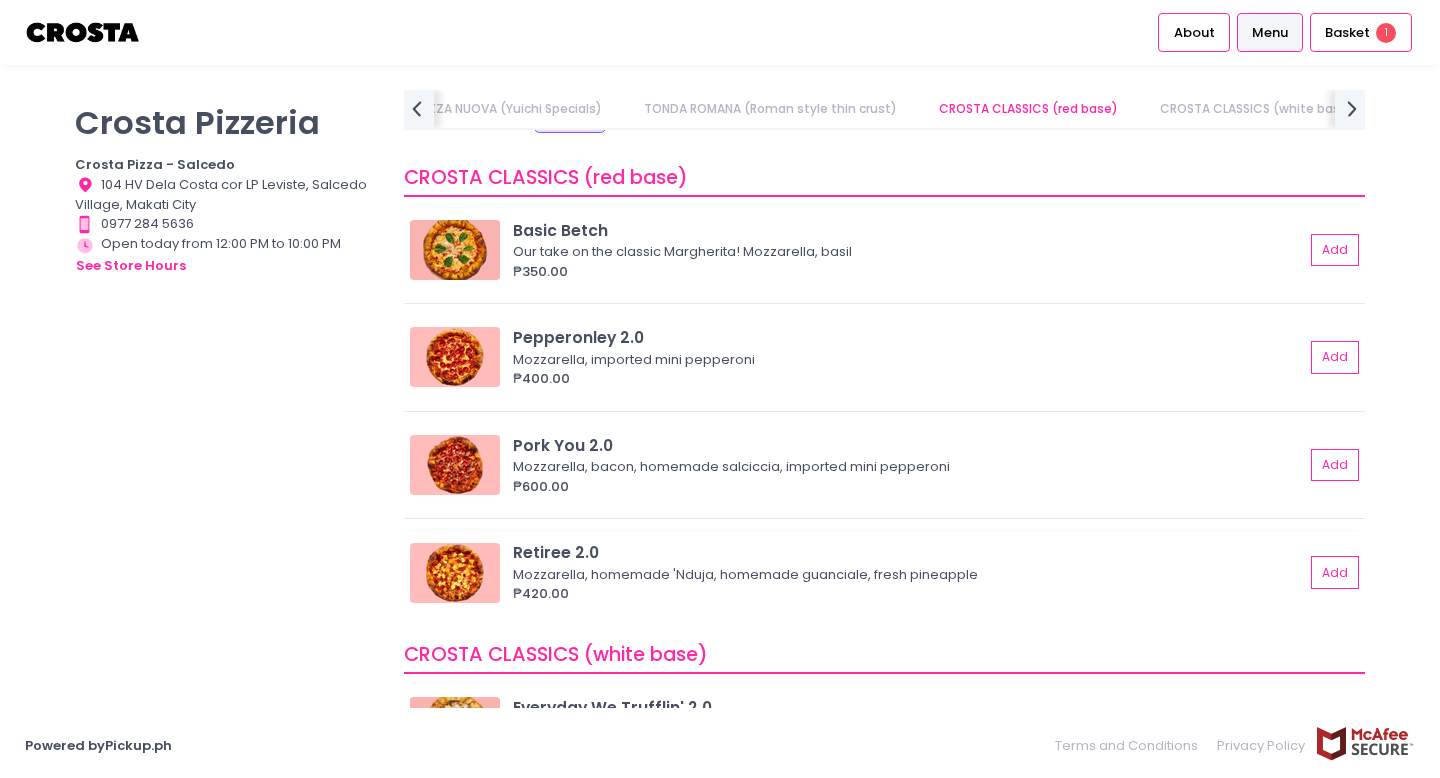 click on "Retiree 2.0" at bounding box center [908, 552] 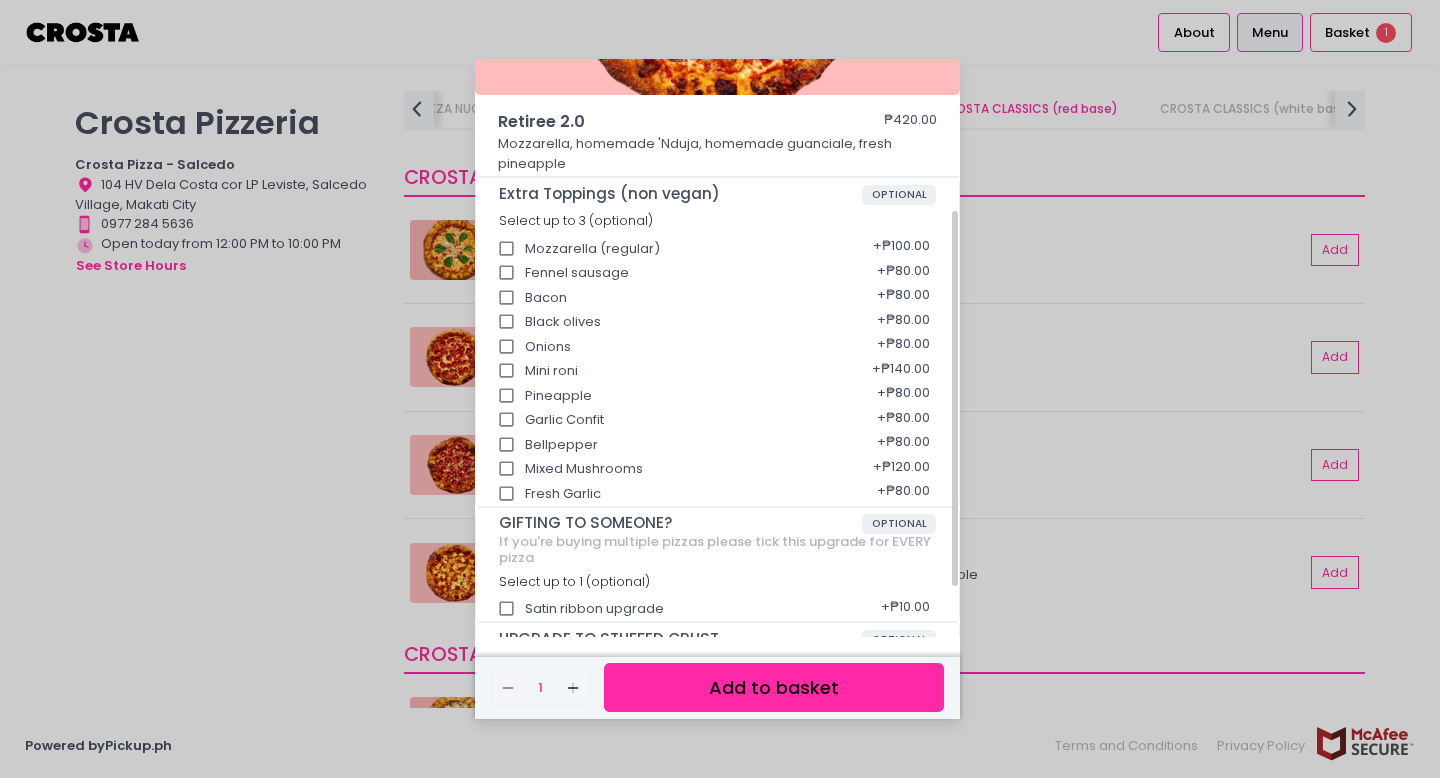 scroll, scrollTop: 235, scrollLeft: 0, axis: vertical 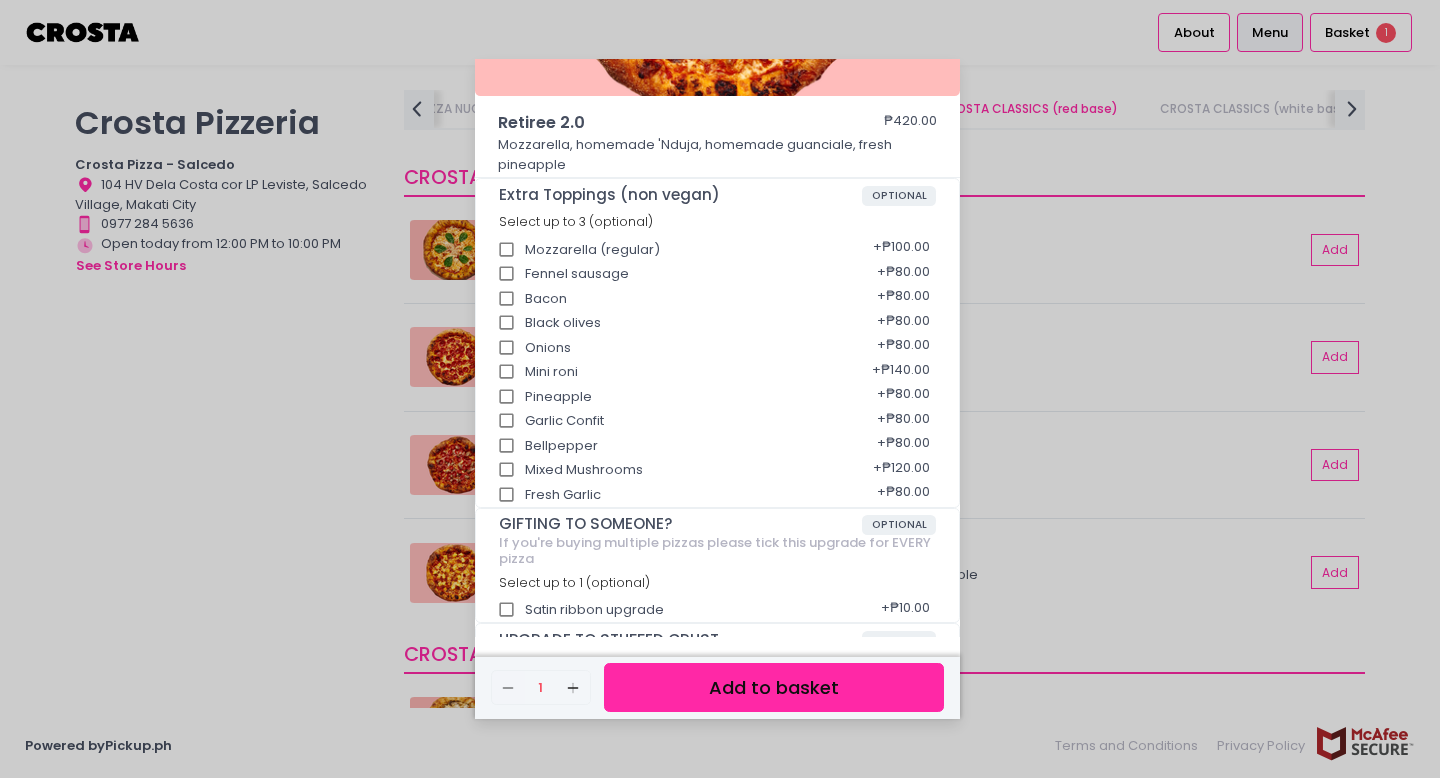 click on "Add to basket" at bounding box center [774, 687] 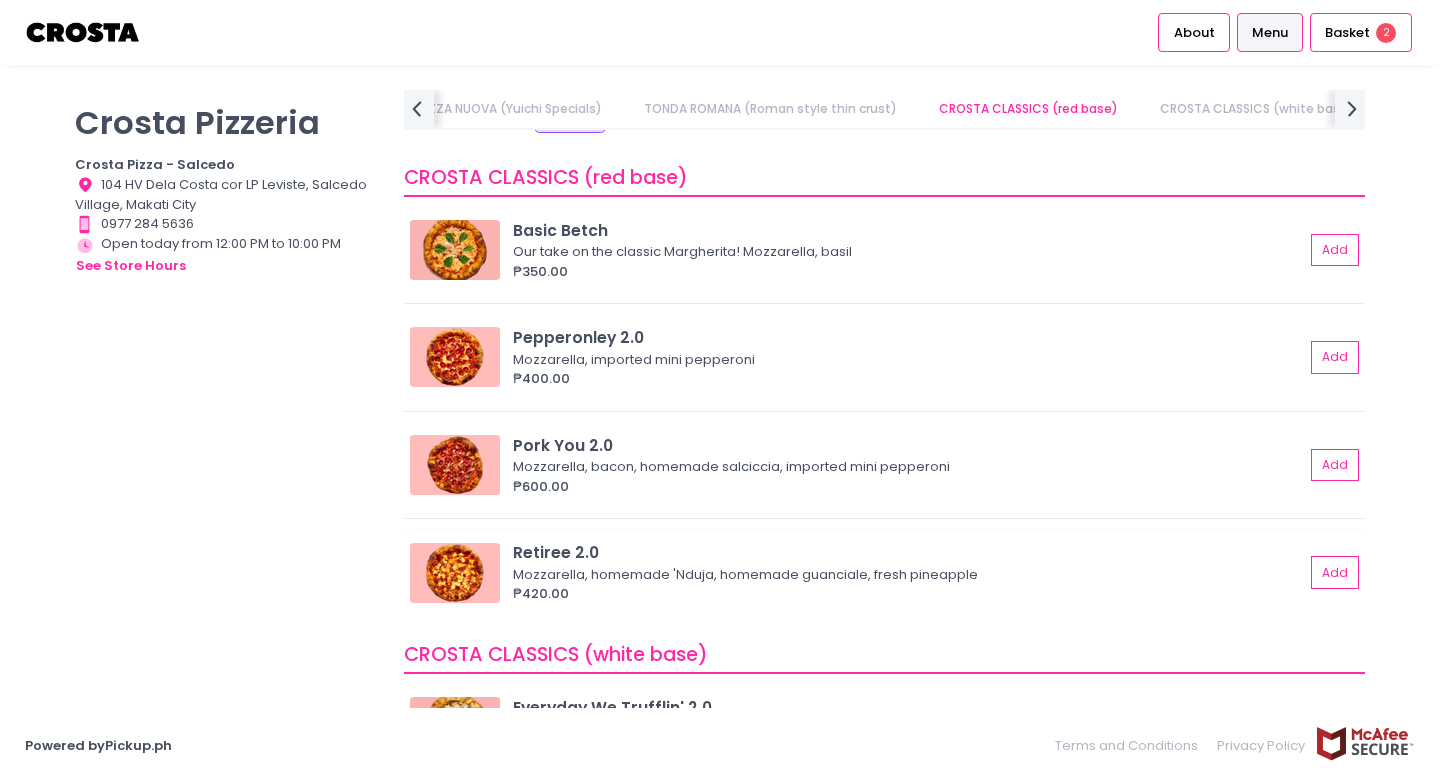 scroll, scrollTop: 1220, scrollLeft: 0, axis: vertical 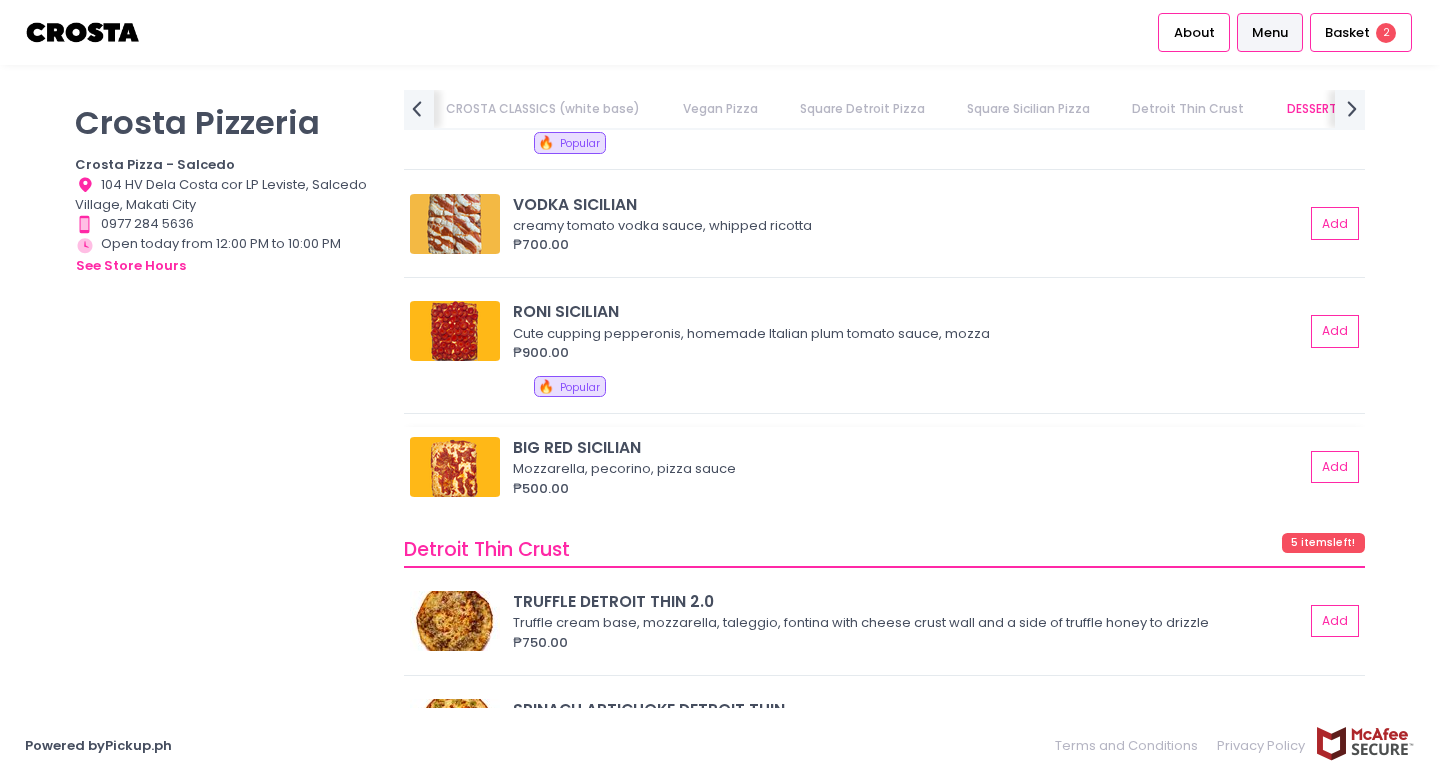 click on "BIG RED SICILIAN Mozzarella, pecorino, pizza sauce ₱500.00     Add" at bounding box center (884, 474) 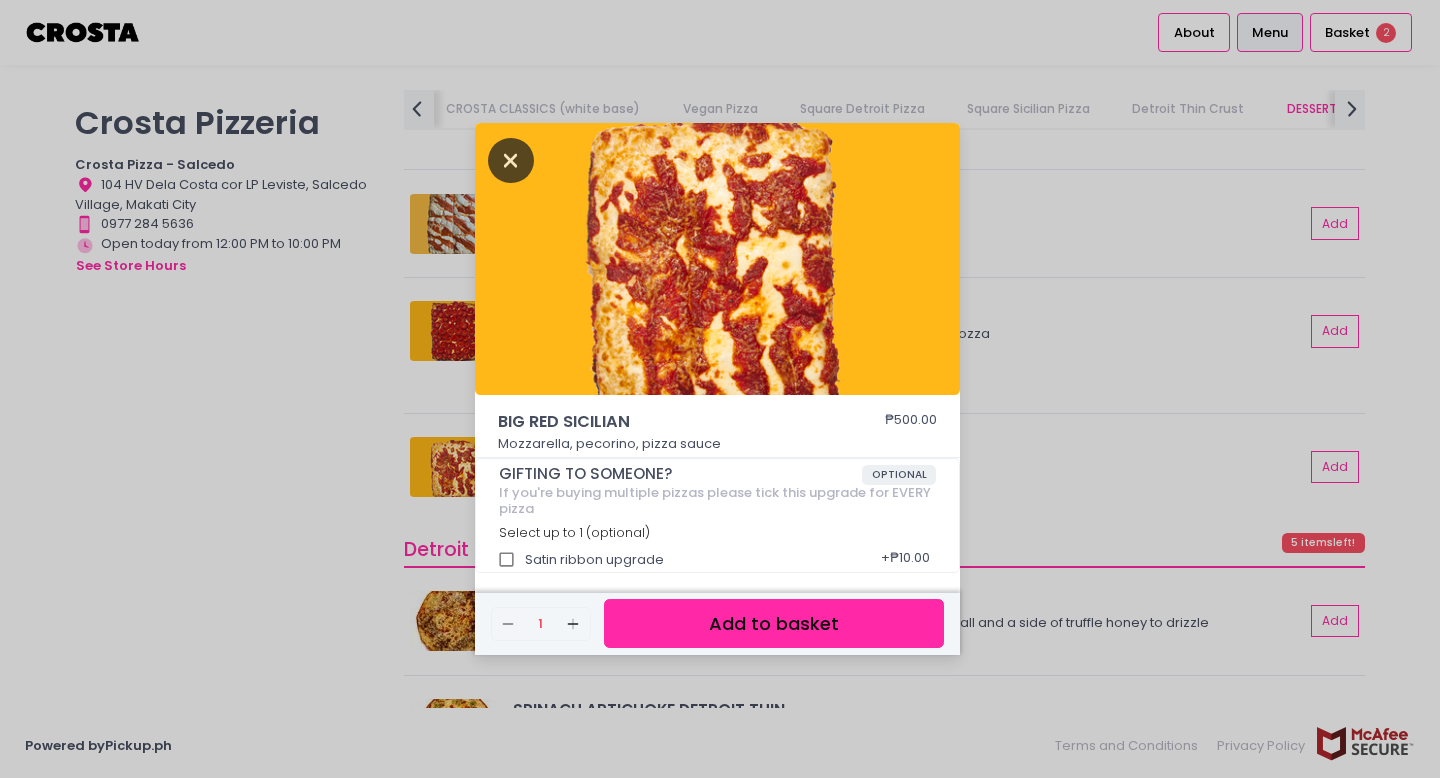 click at bounding box center [511, 160] 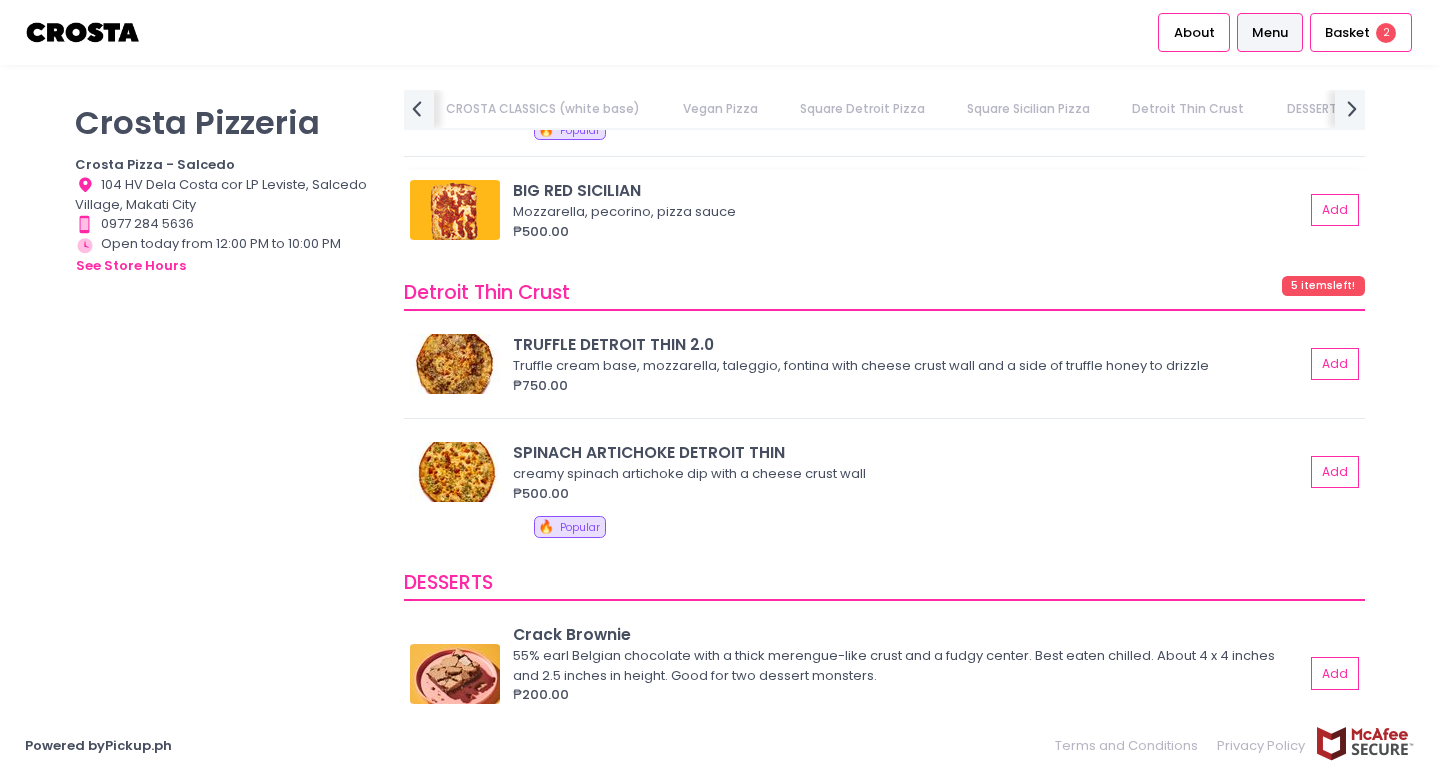 scroll, scrollTop: 3747, scrollLeft: 0, axis: vertical 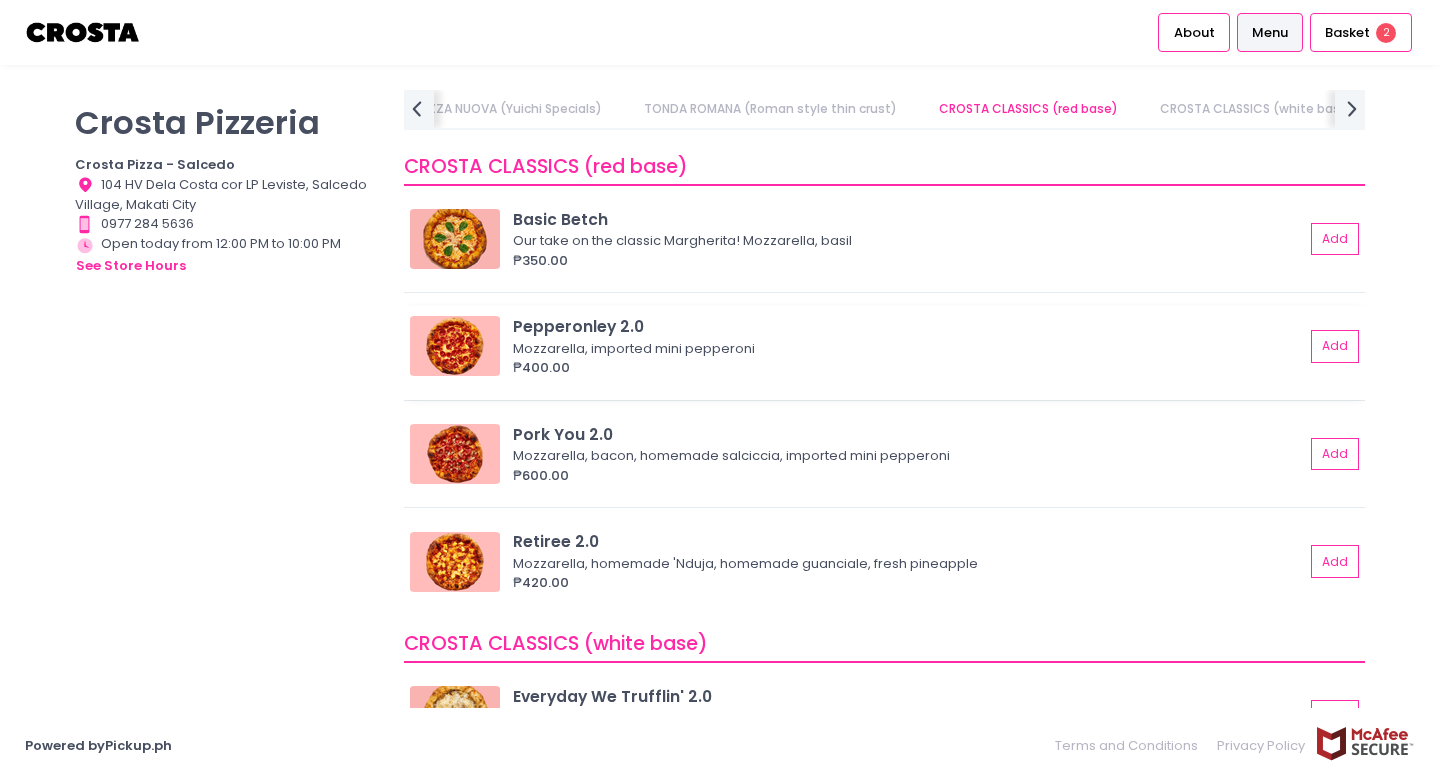 click on "Pepperonley 2.0" at bounding box center [908, 326] 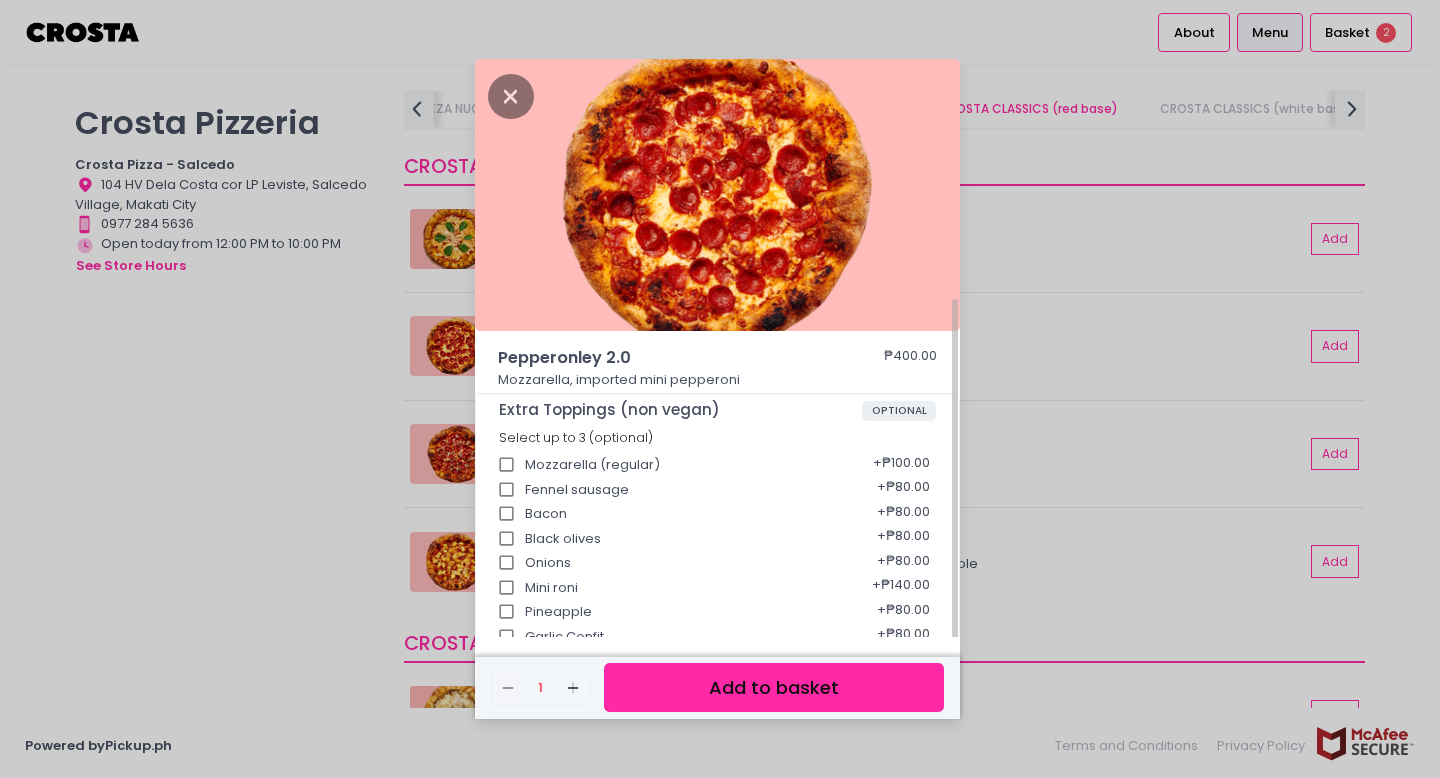 scroll, scrollTop: 291, scrollLeft: 0, axis: vertical 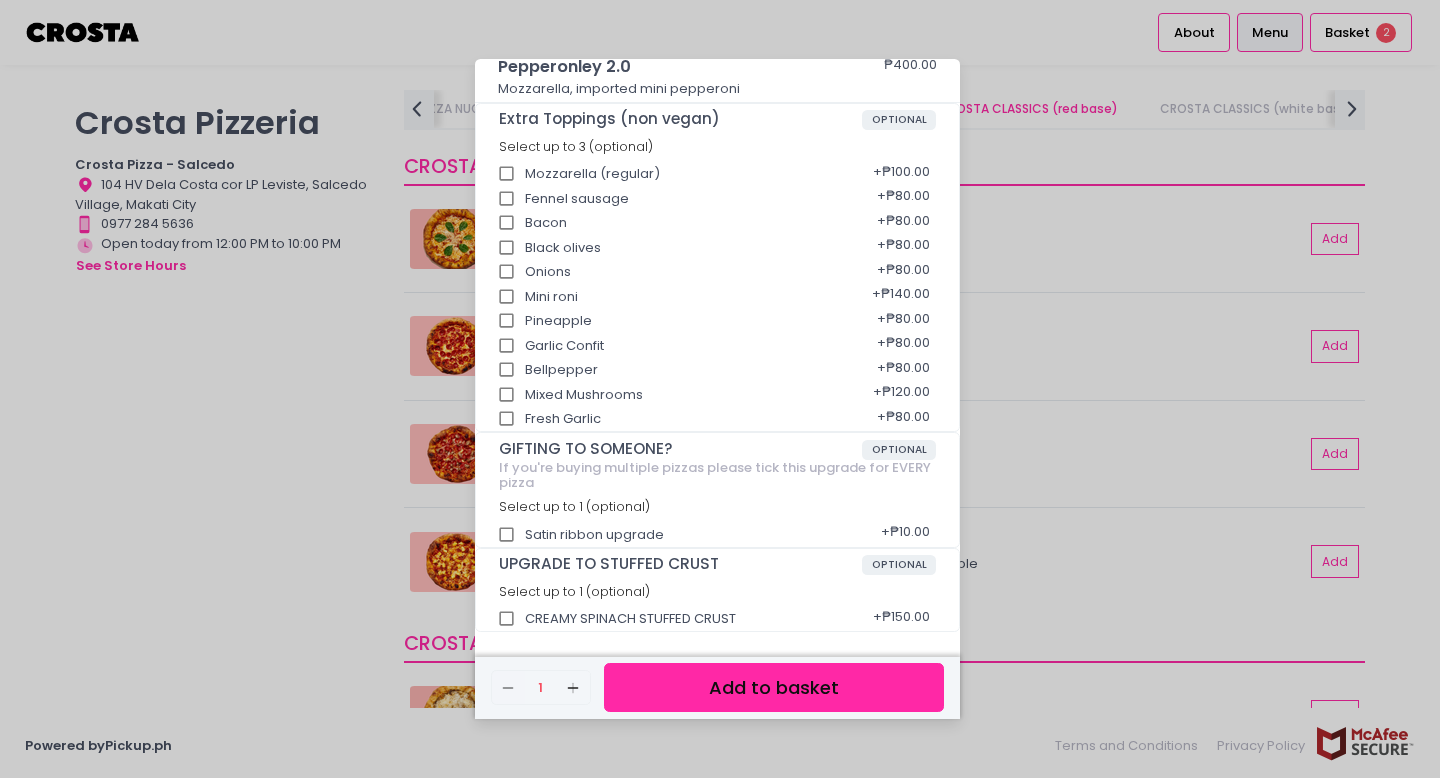 click on "Pepperonley 2.0   ₱400.00 Mozzarella, imported mini pepperoni Extra Toppings (non vegan) OPTIONAL   Select up to    3 (optional) Mozzarella (regular)   +  ₱100.00 Fennel sausage    +  ₱80.00 Bacon   +  ₱80.00 Black olives   +  ₱80.00 Onions   +  ₱80.00 Mini roni   +  ₱140.00 Pineapple   +  ₱80.00 Garlic Confit   +  ₱80.00 Bellpepper   +  ₱80.00 Mixed Mushrooms   +  ₱120.00 Fresh Garlic   +  ₱80.00 GIFTING TO SOMEONE? OPTIONAL If you're buying multiple pizzas please tick this upgrade for EVERY pizza  Select up to    1 (optional) Satin ribbon upgrade    +  ₱10.00 UPGRADE TO STUFFED CRUST  OPTIONAL   Select up to    1 (optional) CREAMY SPINACH STUFFED CRUST   +  ₱150.00 Remove Created with Sketch. 1 Add Created with Sketch. Add to basket" at bounding box center (720, 389) 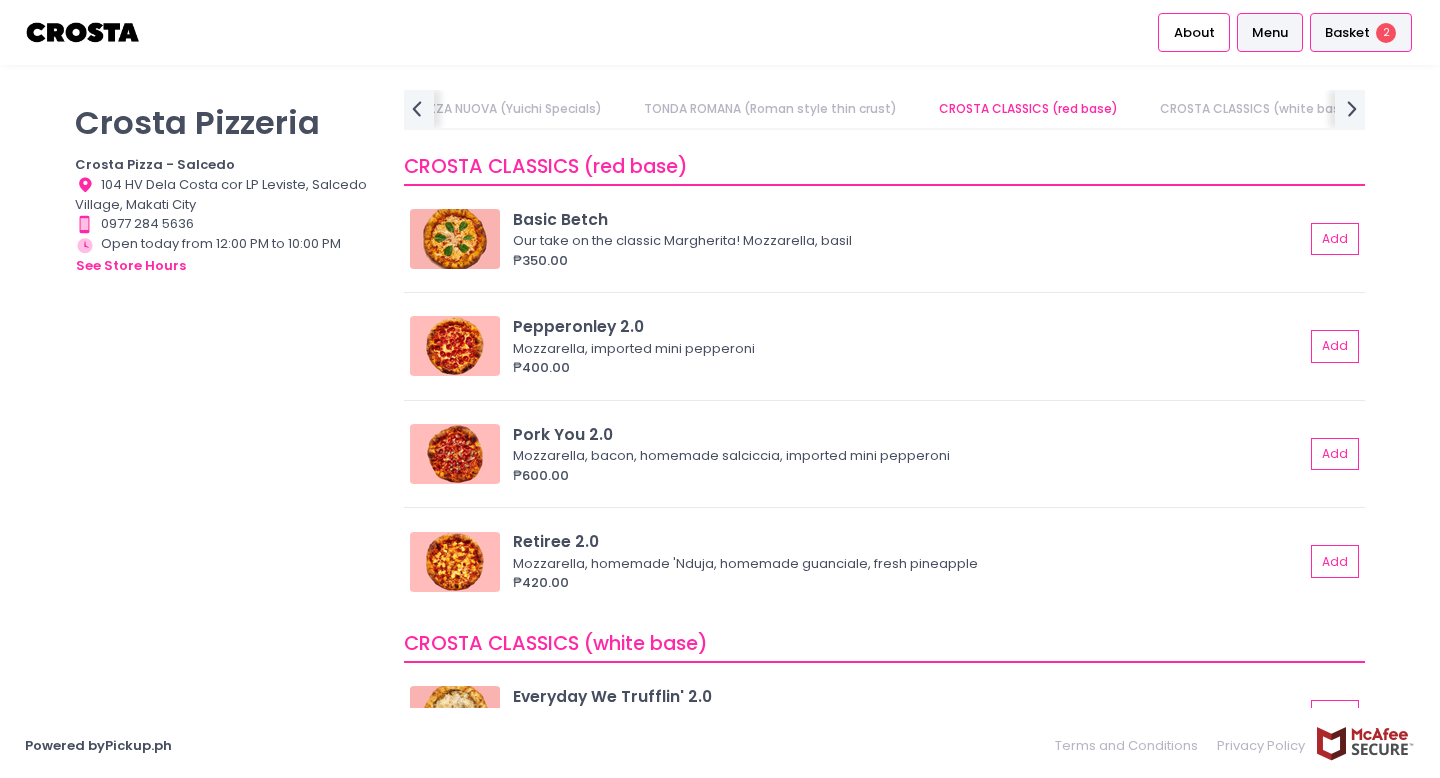 click on "Basket" at bounding box center [1347, 33] 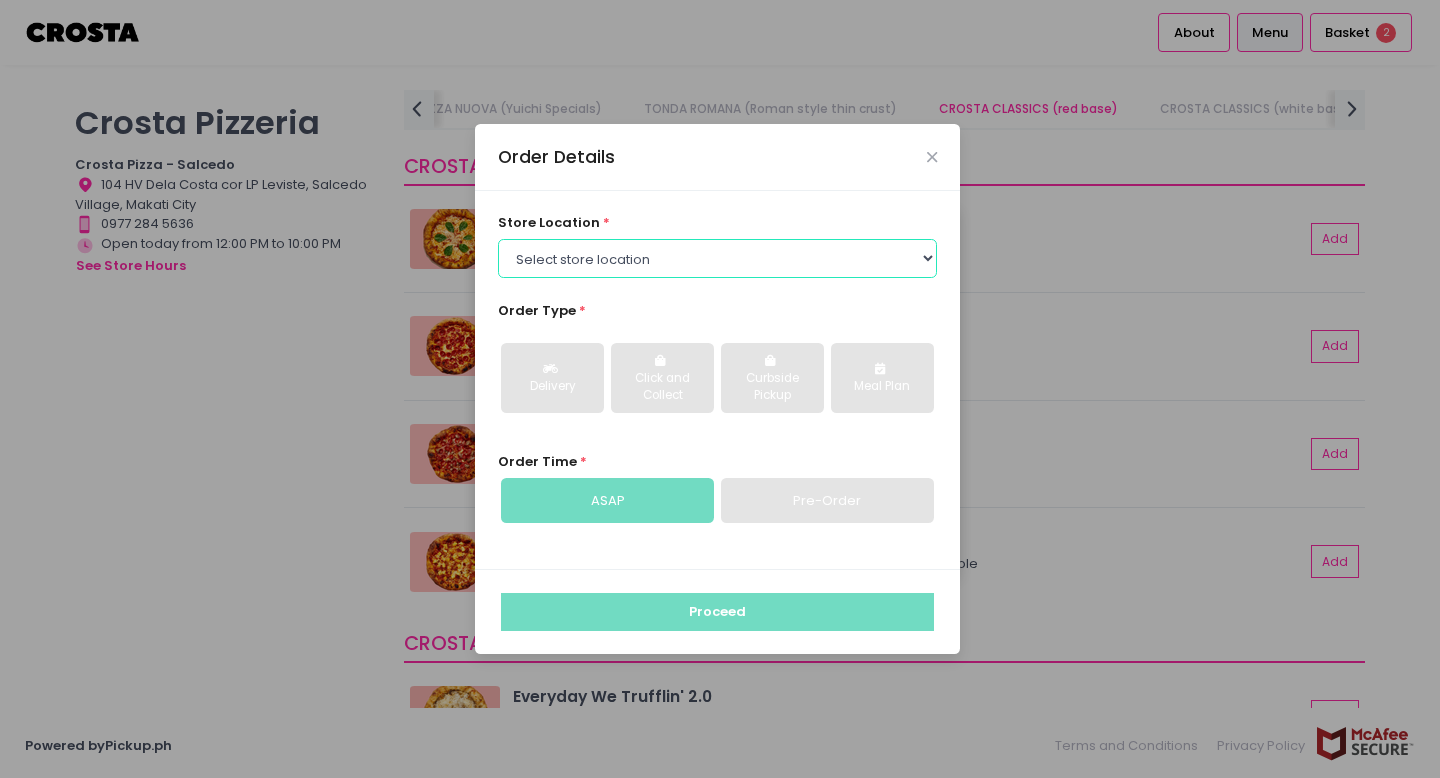 click on "Select store location Crosta Pizza - Salcedo  Crosta Pizza - San Juan" at bounding box center [718, 258] 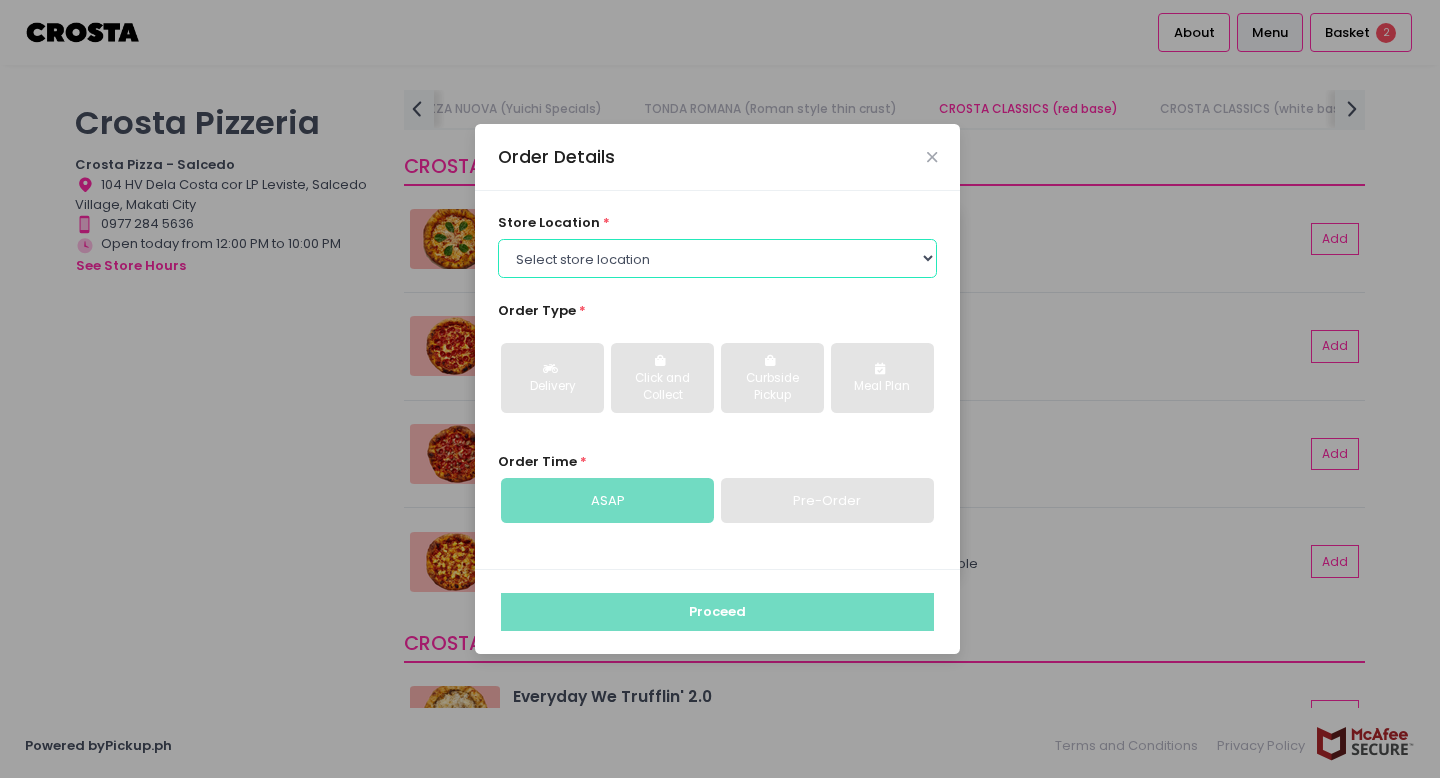 select on "5fabb2e53664a8677beaeb89" 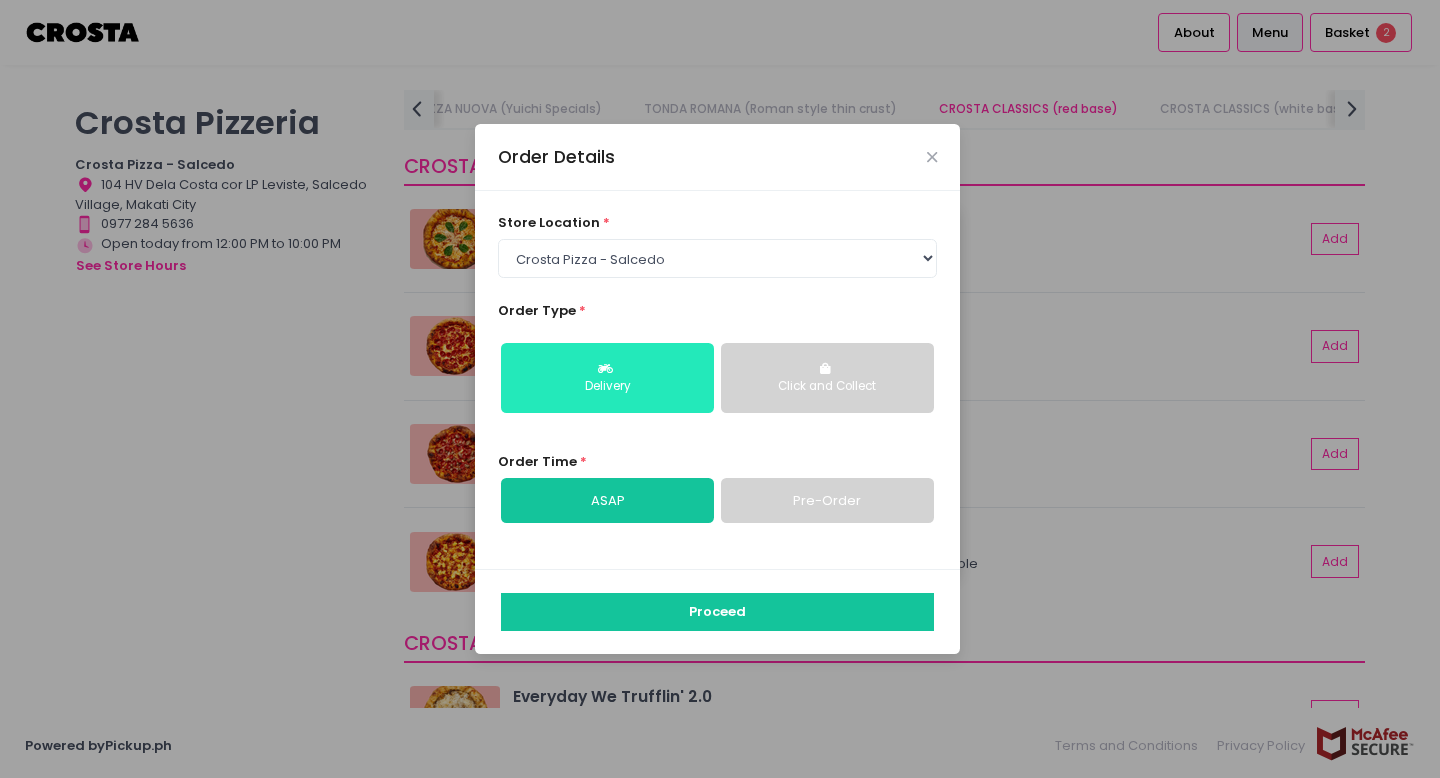 click on "Delivery" at bounding box center (607, 378) 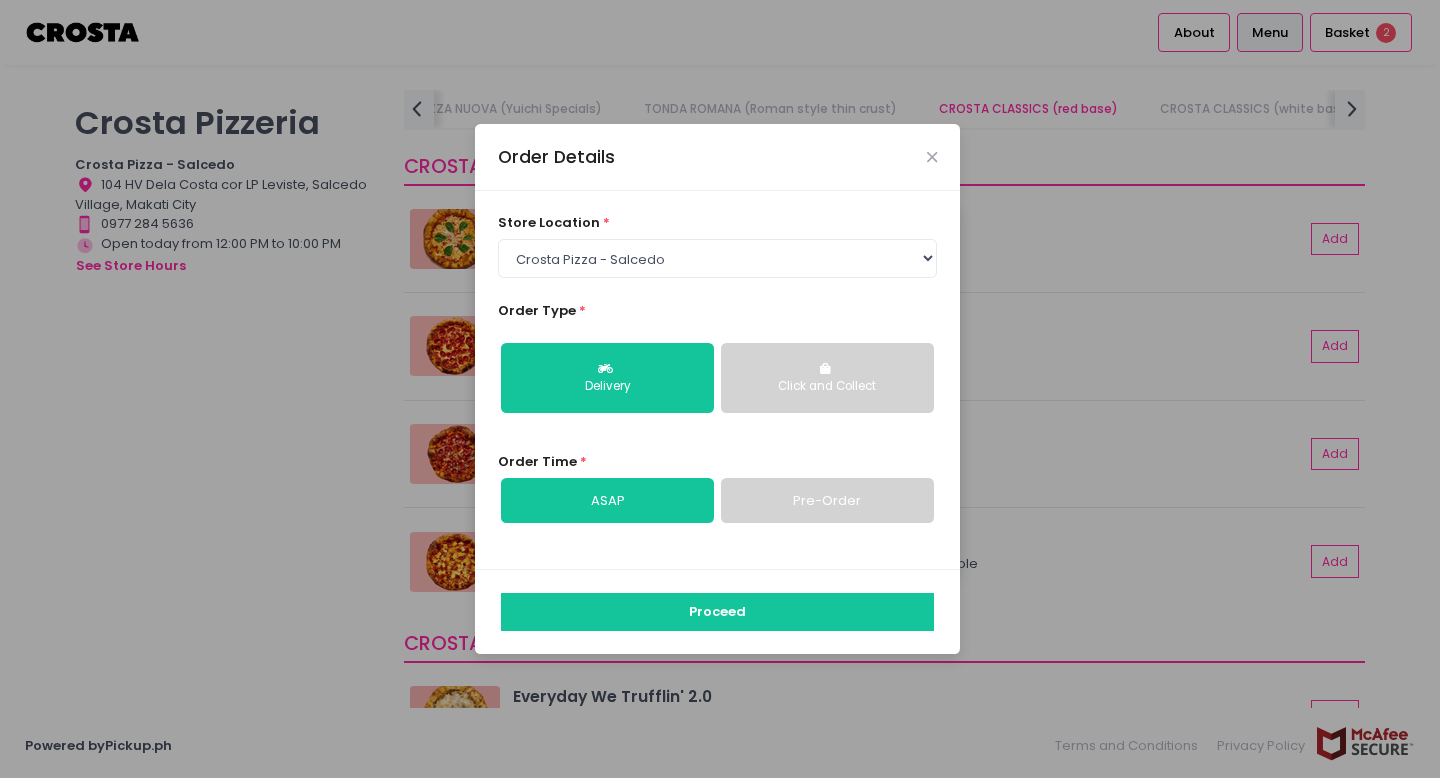 click on "Proceed" at bounding box center (717, 611) 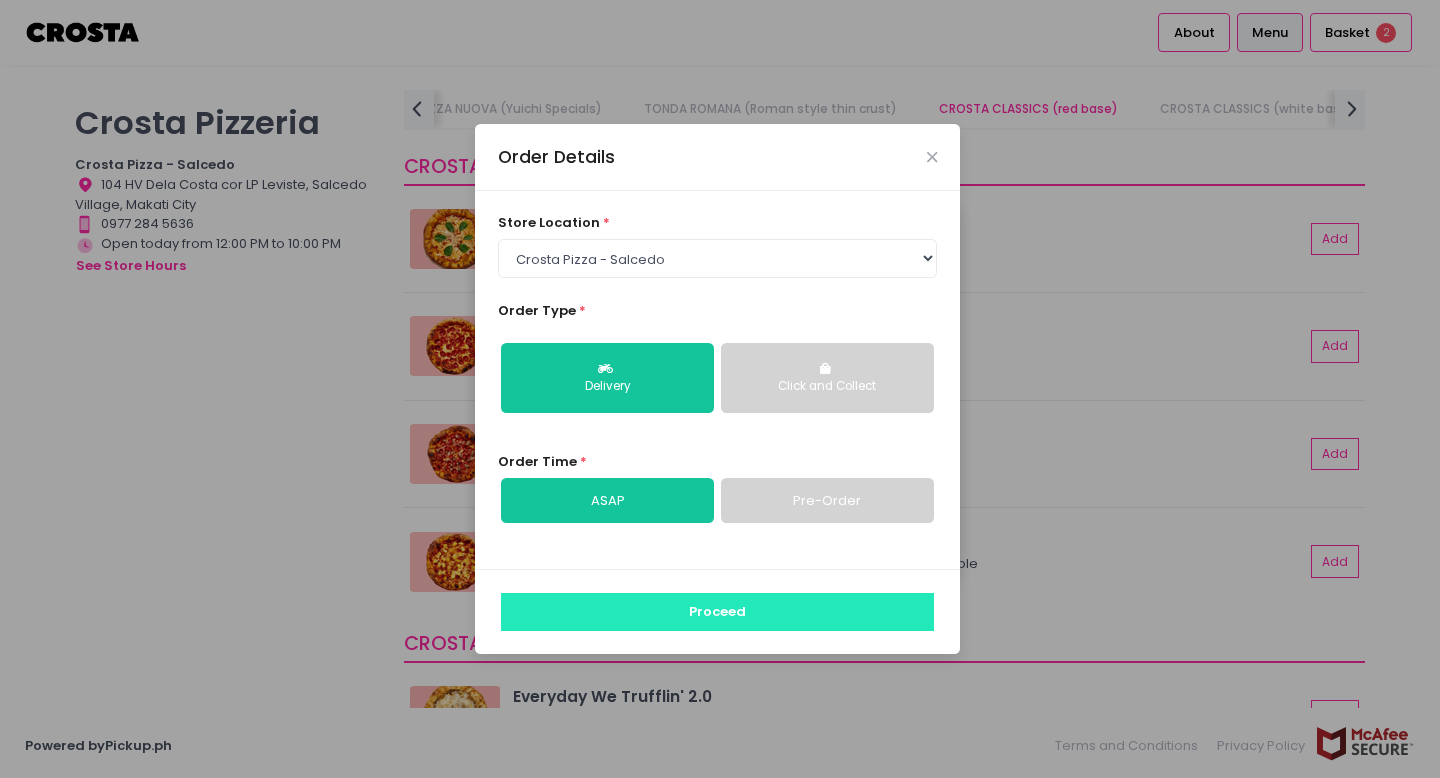click on "Proceed" at bounding box center [717, 612] 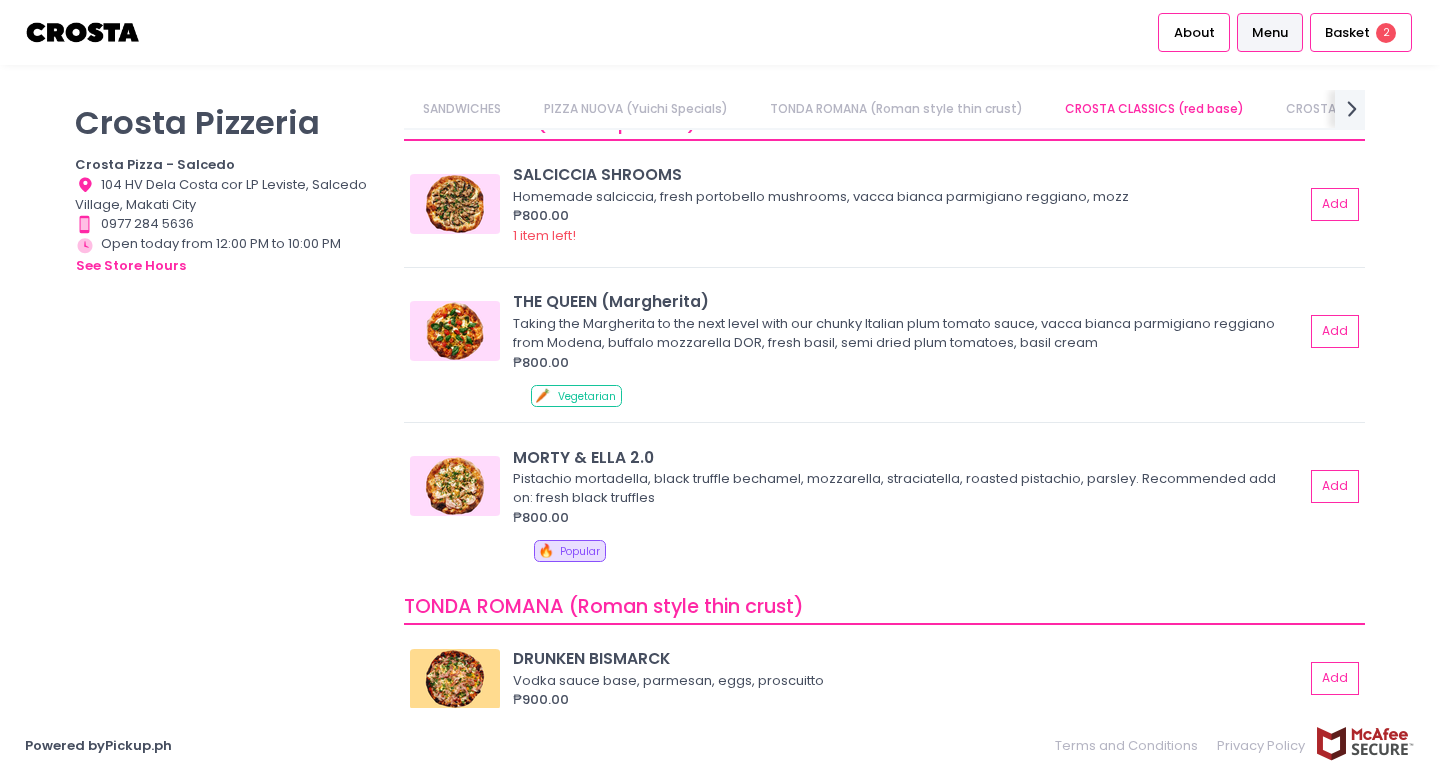 scroll, scrollTop: 207, scrollLeft: 0, axis: vertical 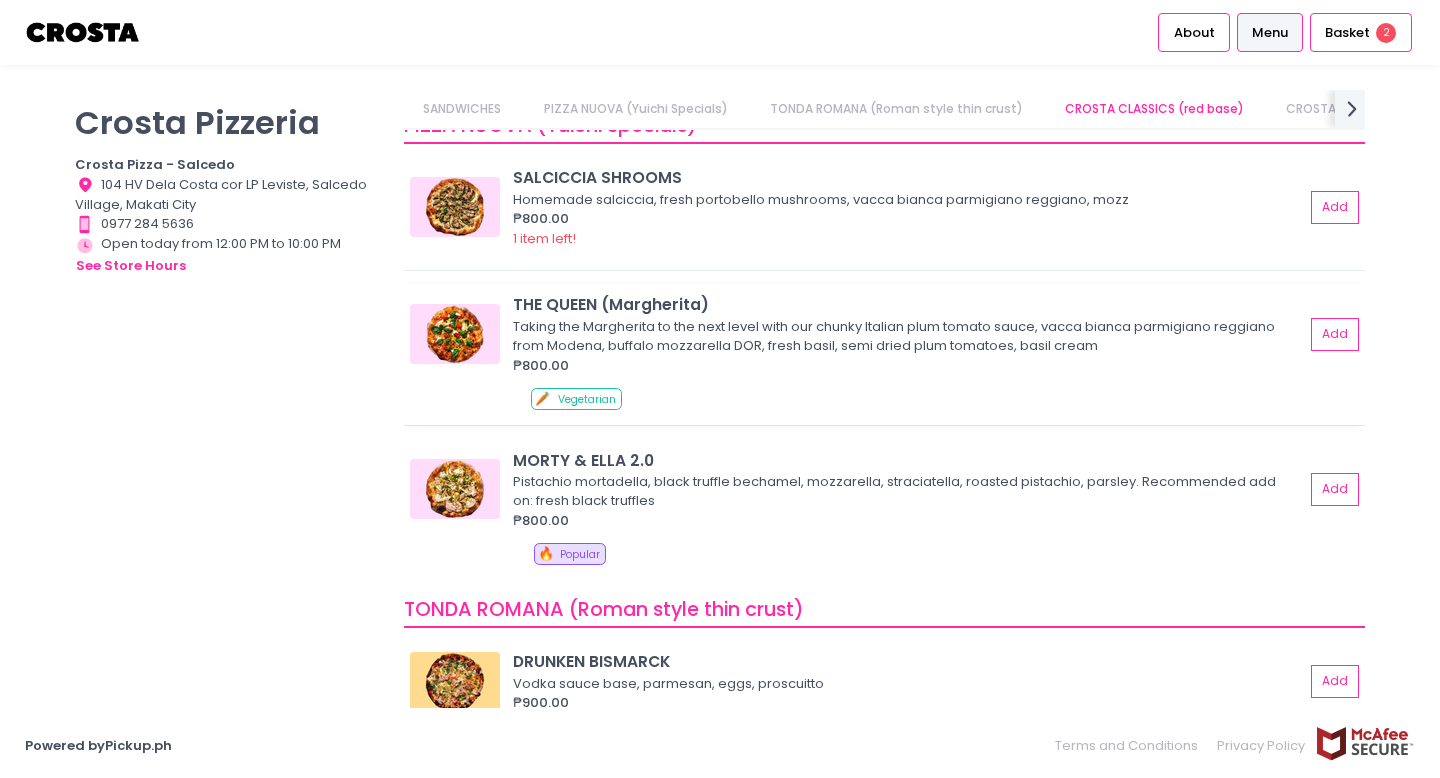 click on "THE QUEEN (Margherita)" at bounding box center (908, 304) 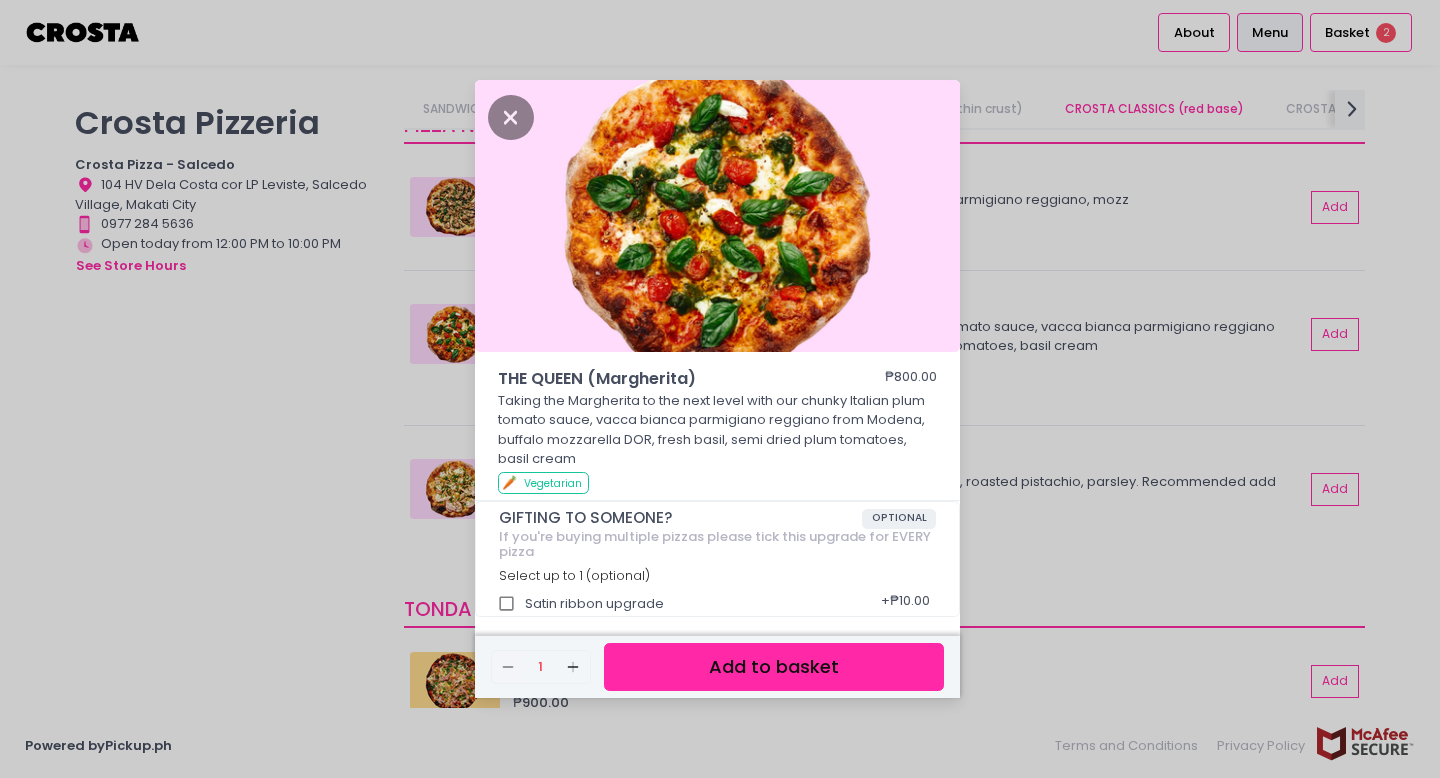 scroll, scrollTop: 5, scrollLeft: 0, axis: vertical 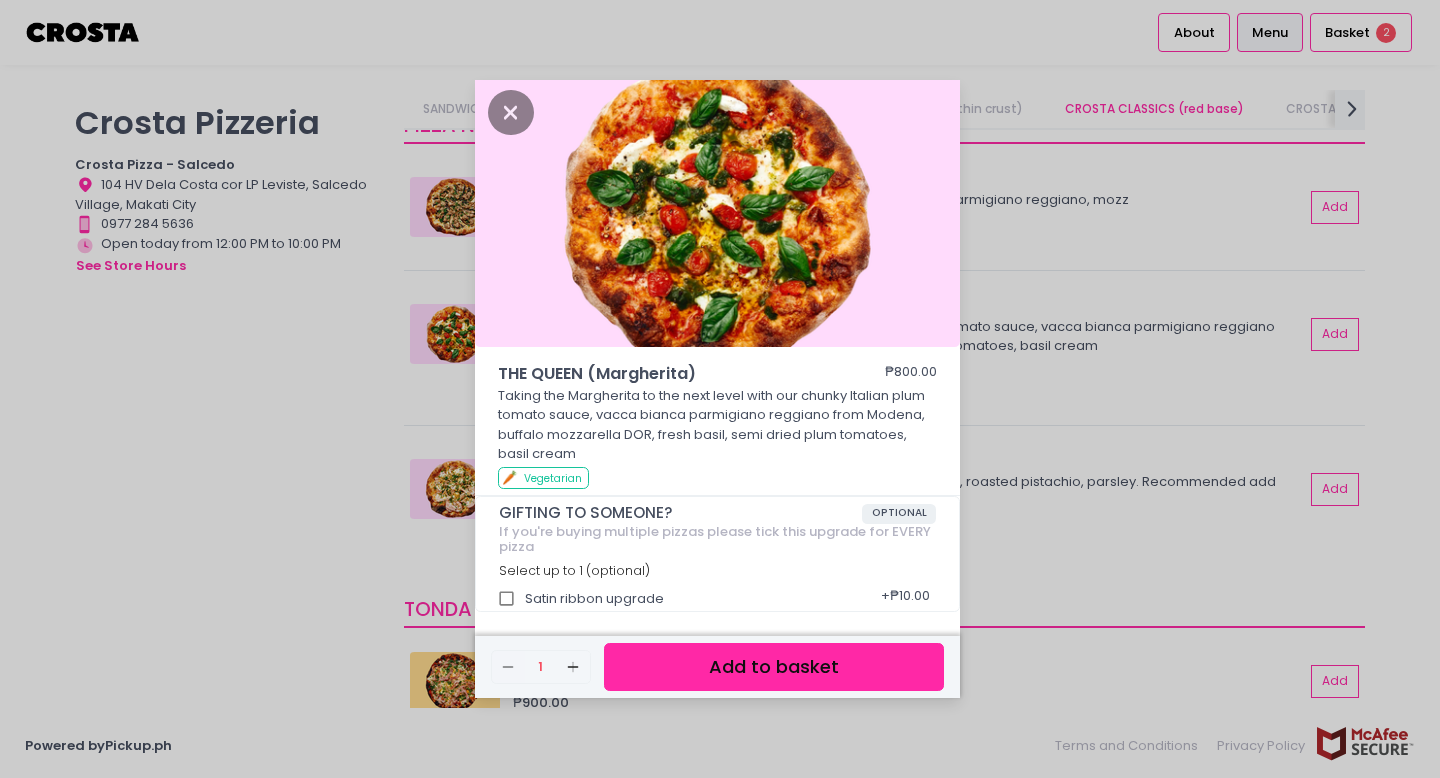 click on "Add to basket" at bounding box center [774, 667] 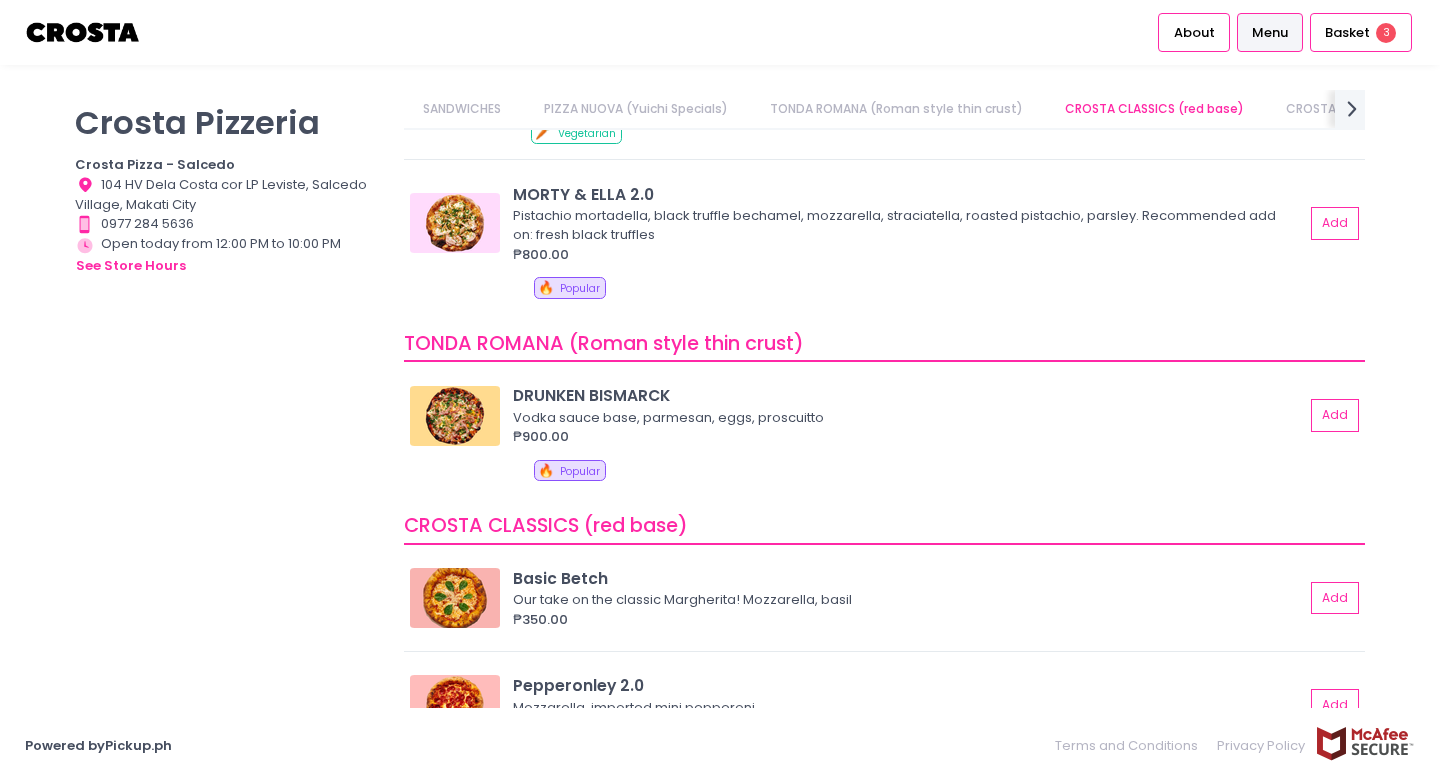 scroll, scrollTop: 827, scrollLeft: 0, axis: vertical 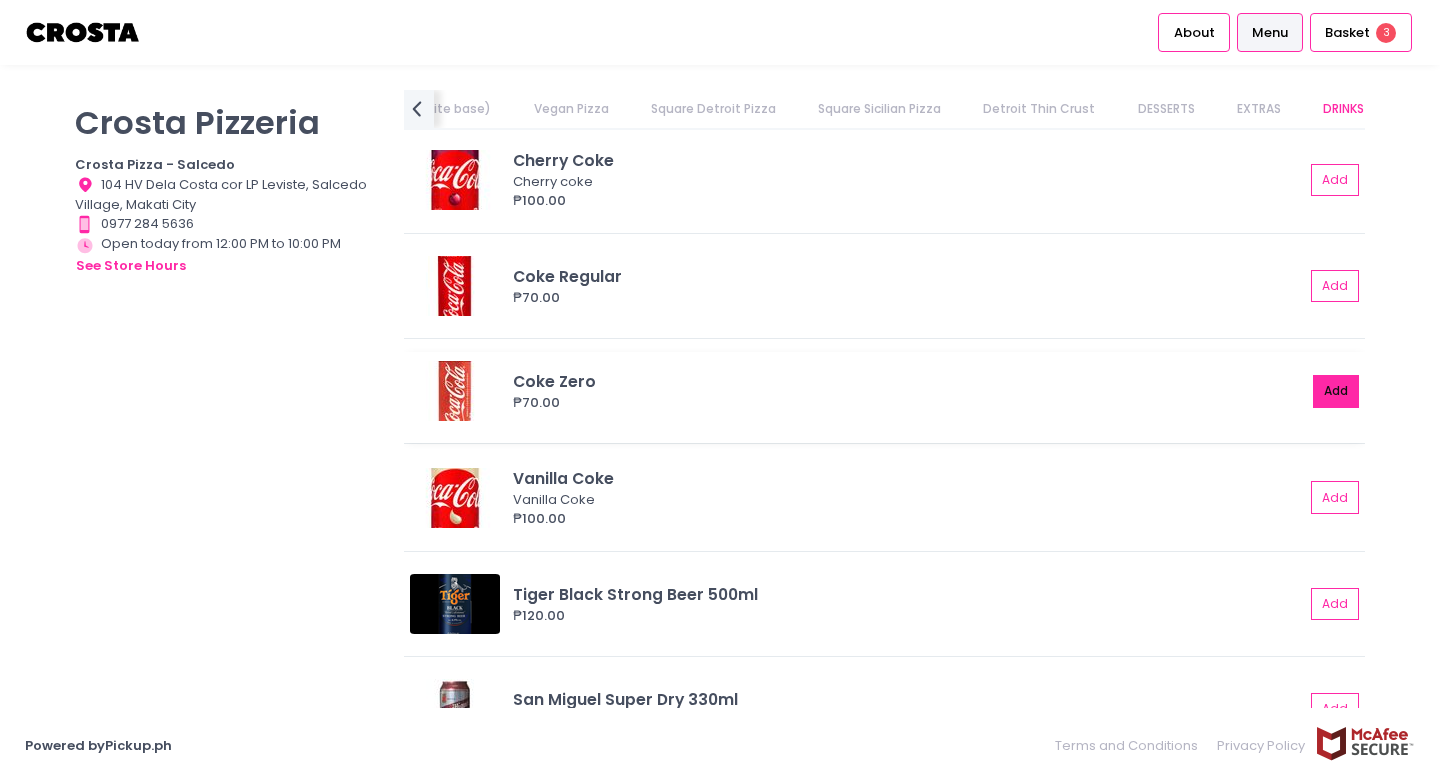 click on "Add" at bounding box center [1336, 391] 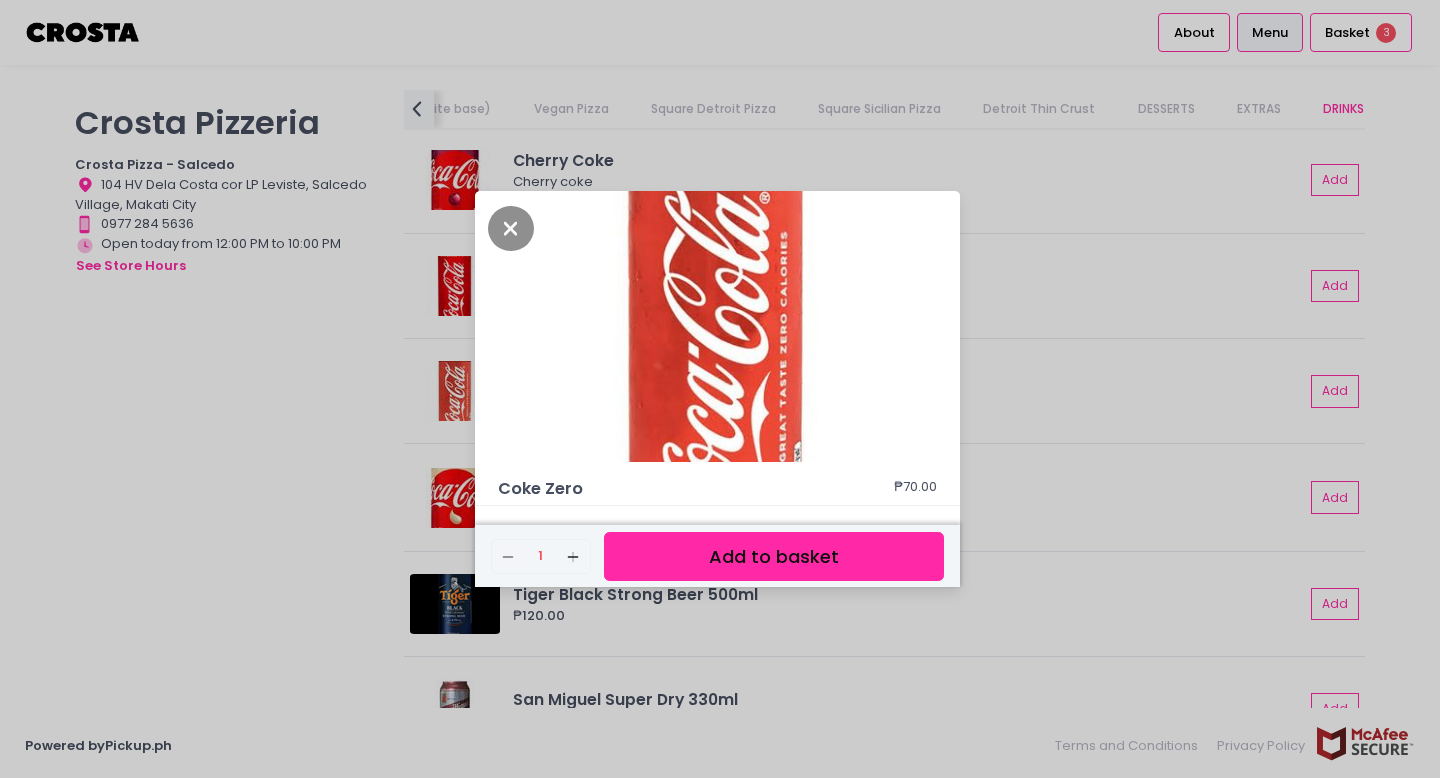 click on "Add to basket" at bounding box center (774, 556) 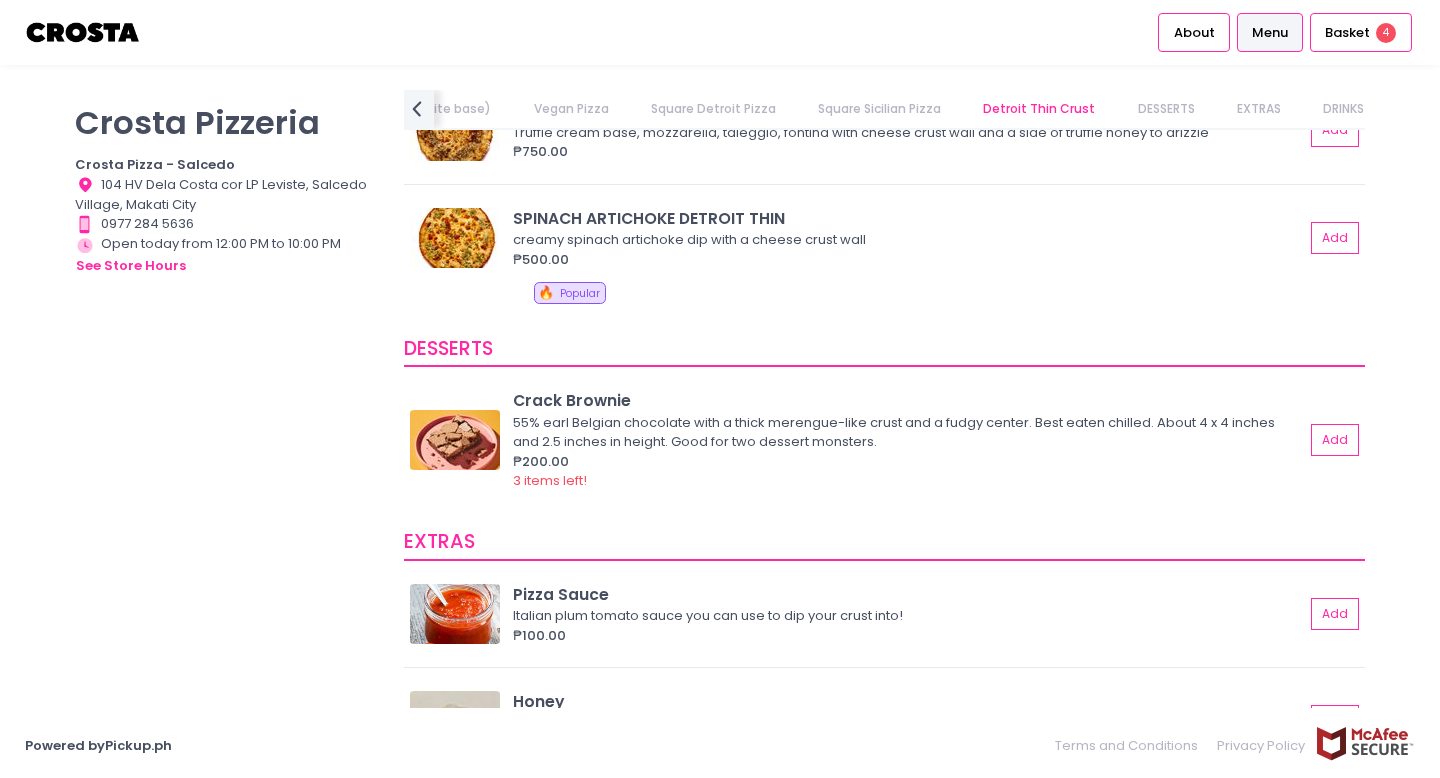 scroll, scrollTop: 3696, scrollLeft: 0, axis: vertical 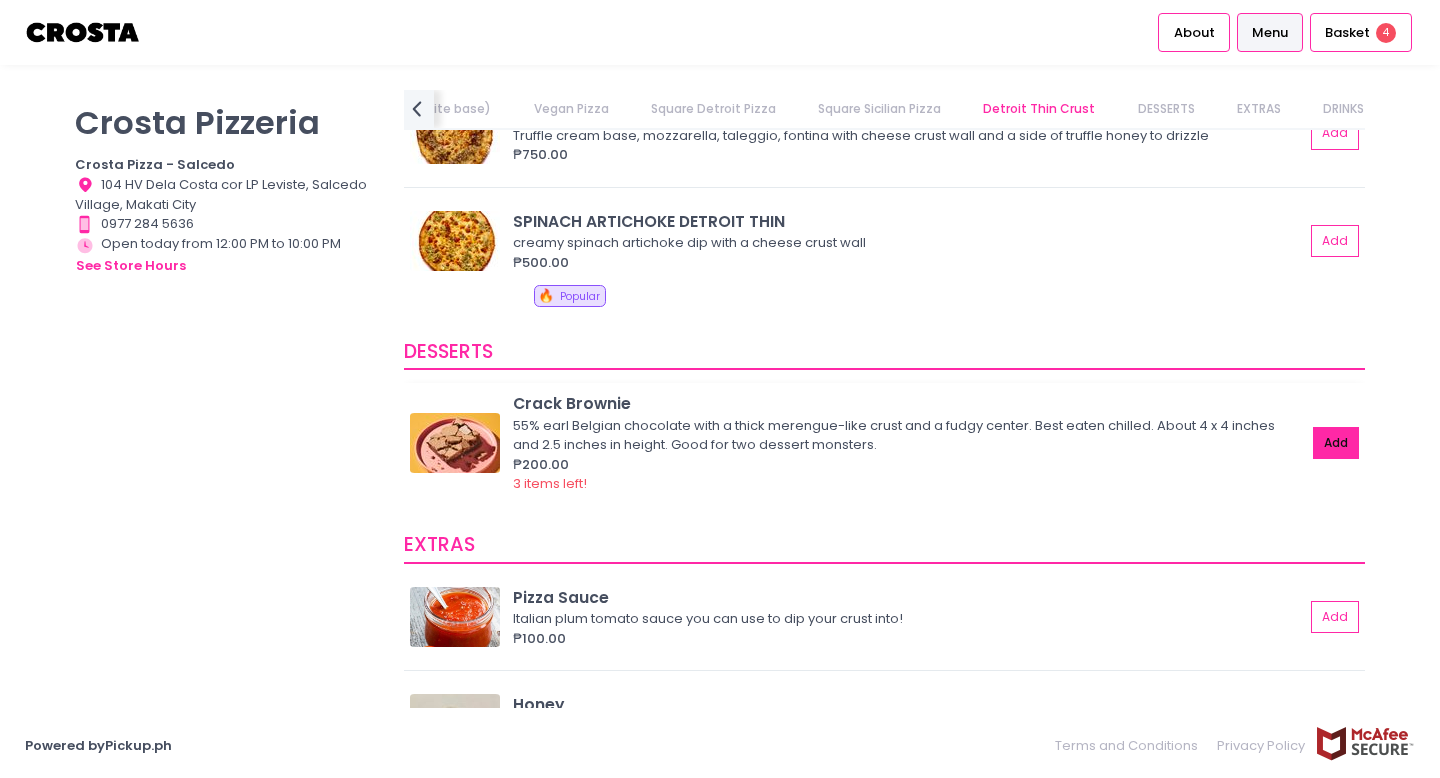 click on "Add" at bounding box center [1336, 443] 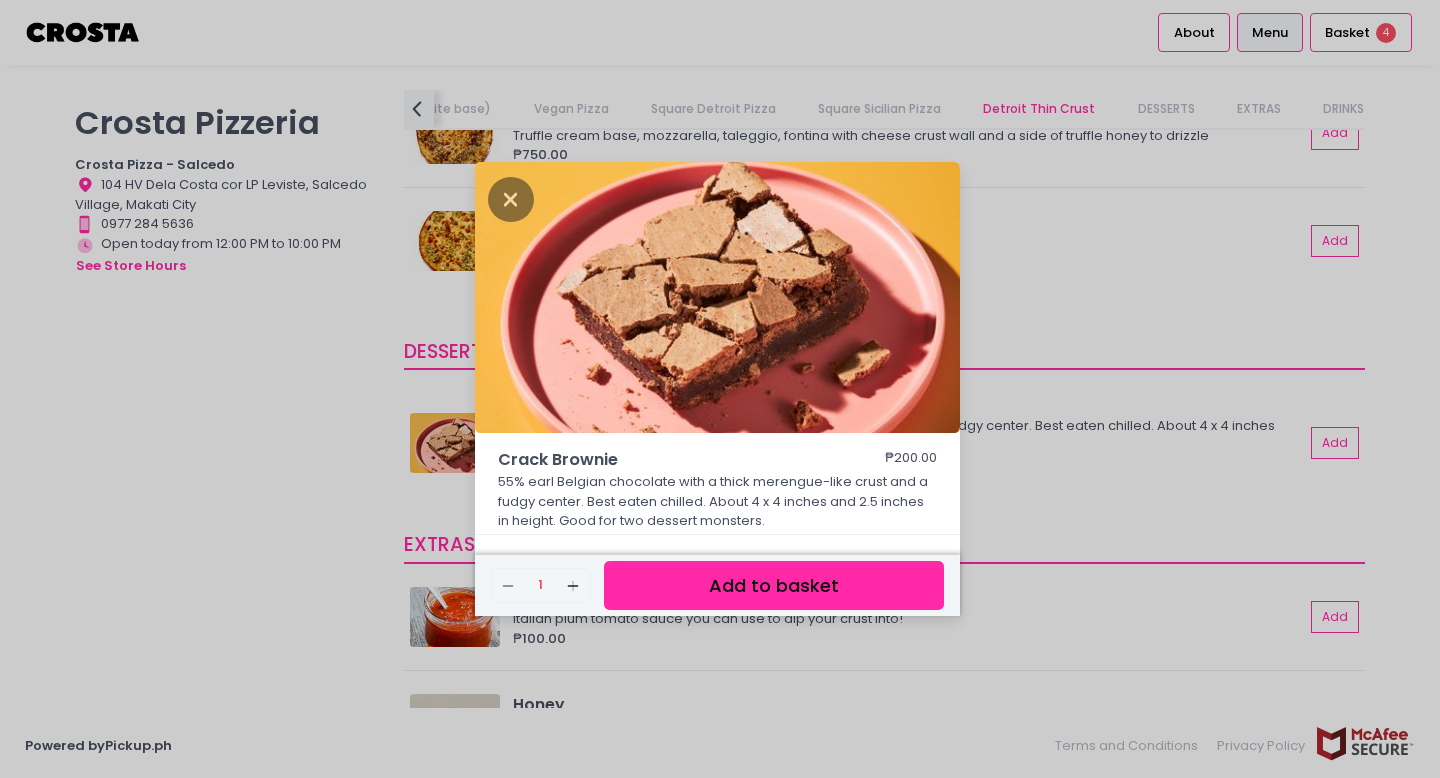 click on "Add to basket" at bounding box center [774, 585] 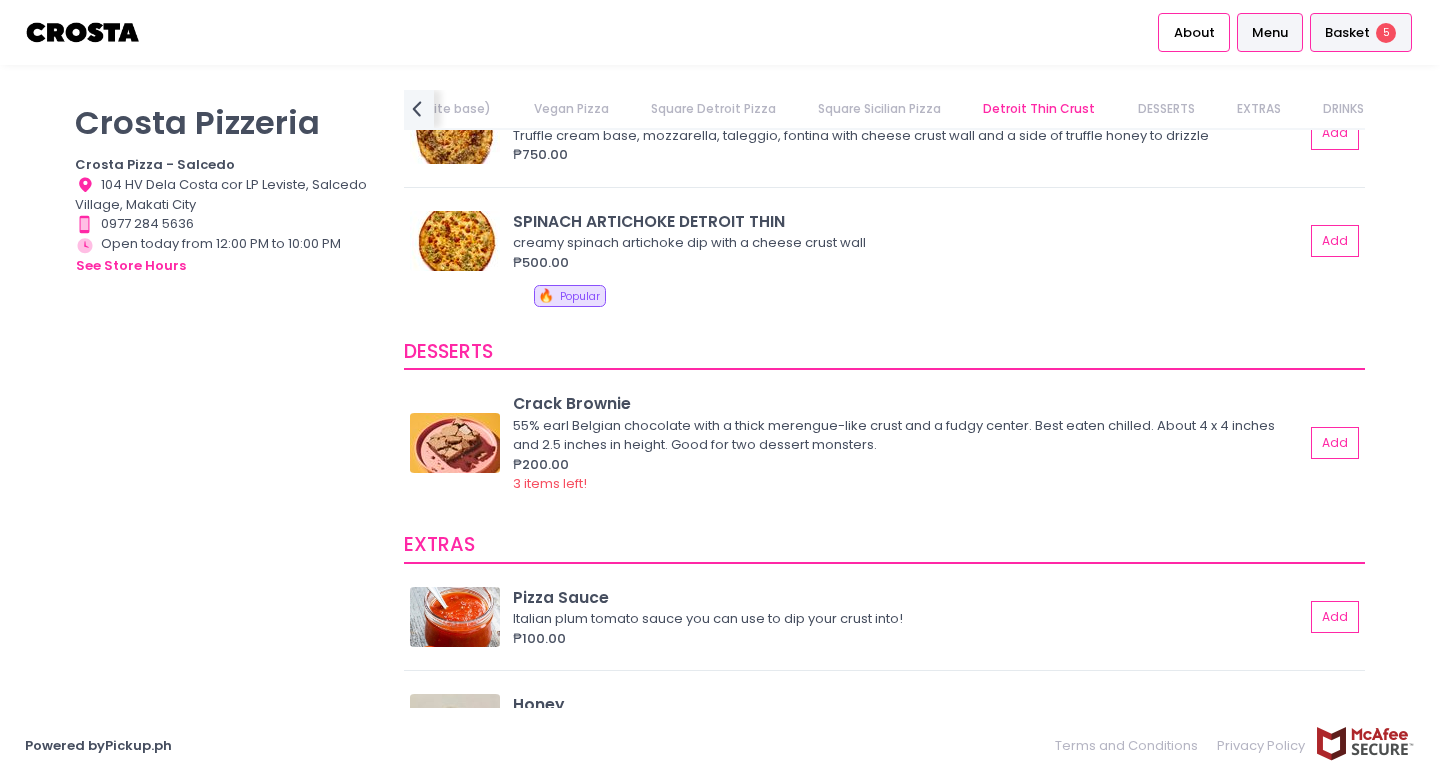 click on "Basket" at bounding box center (1347, 33) 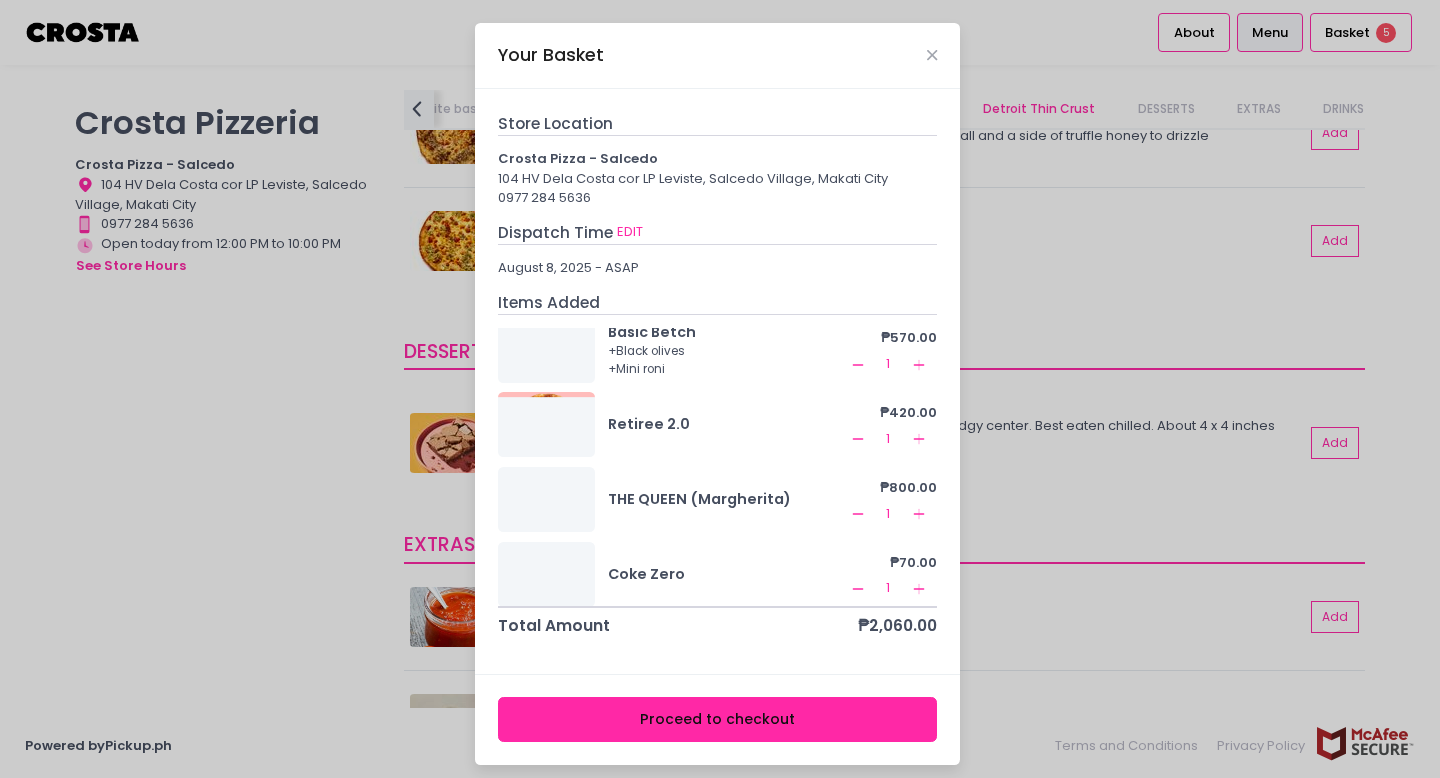 scroll, scrollTop: 23, scrollLeft: 0, axis: vertical 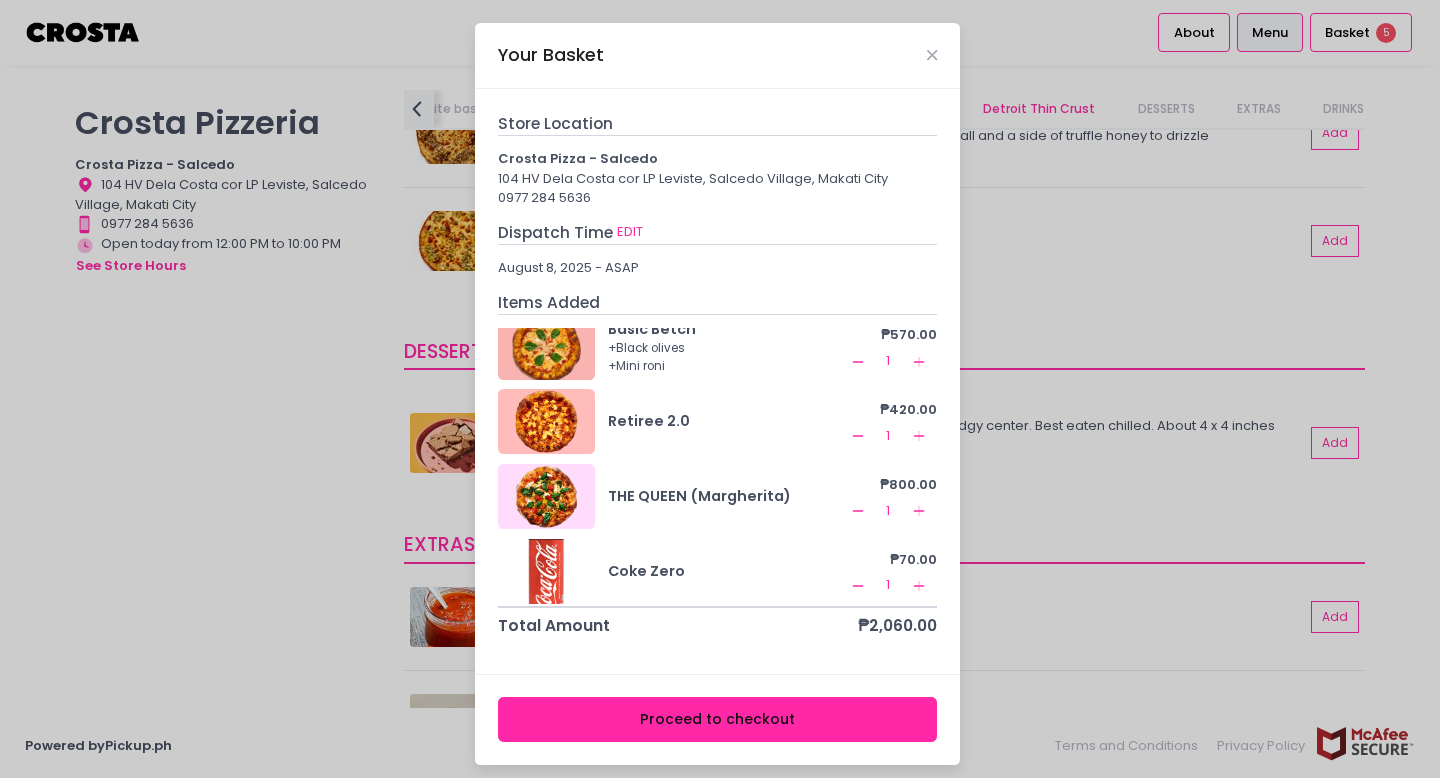 click 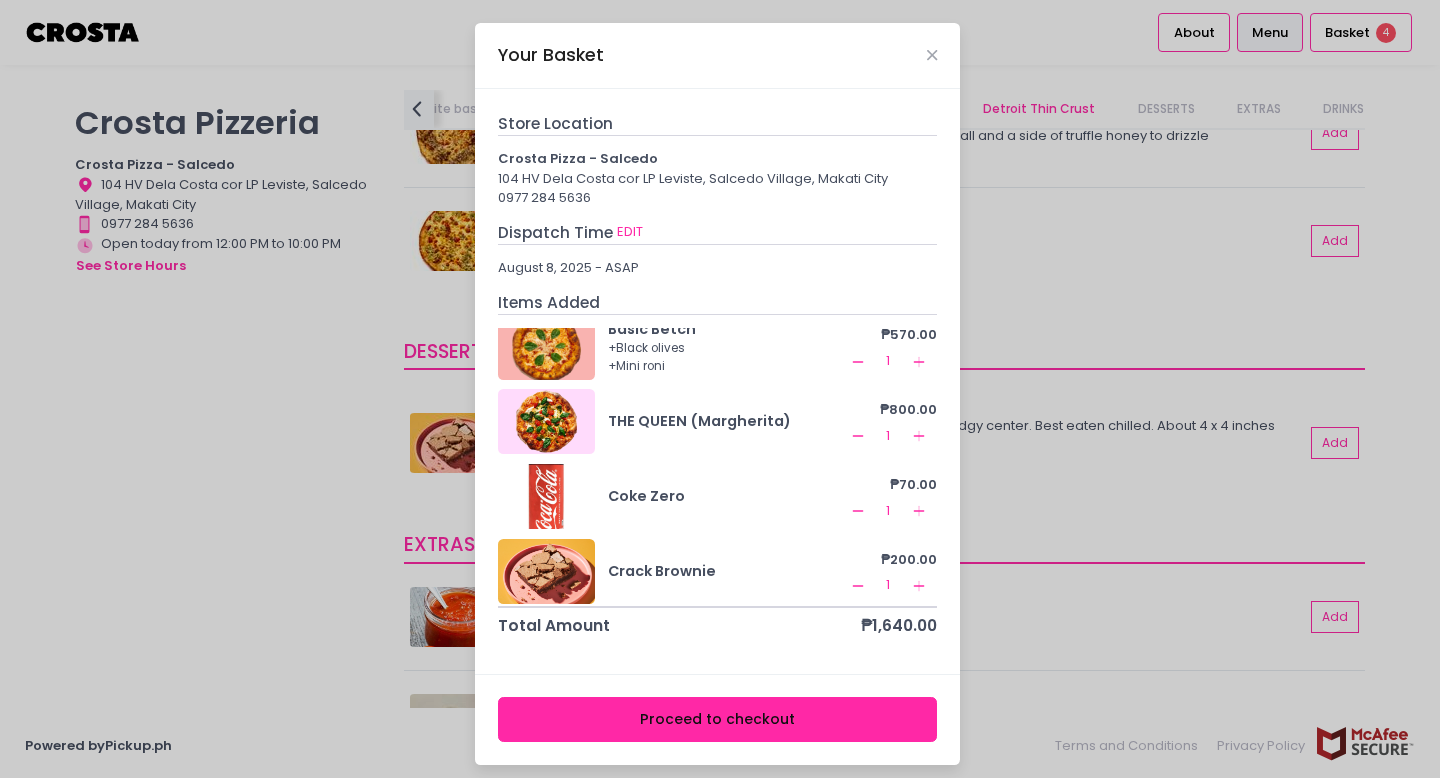 scroll, scrollTop: 0, scrollLeft: 0, axis: both 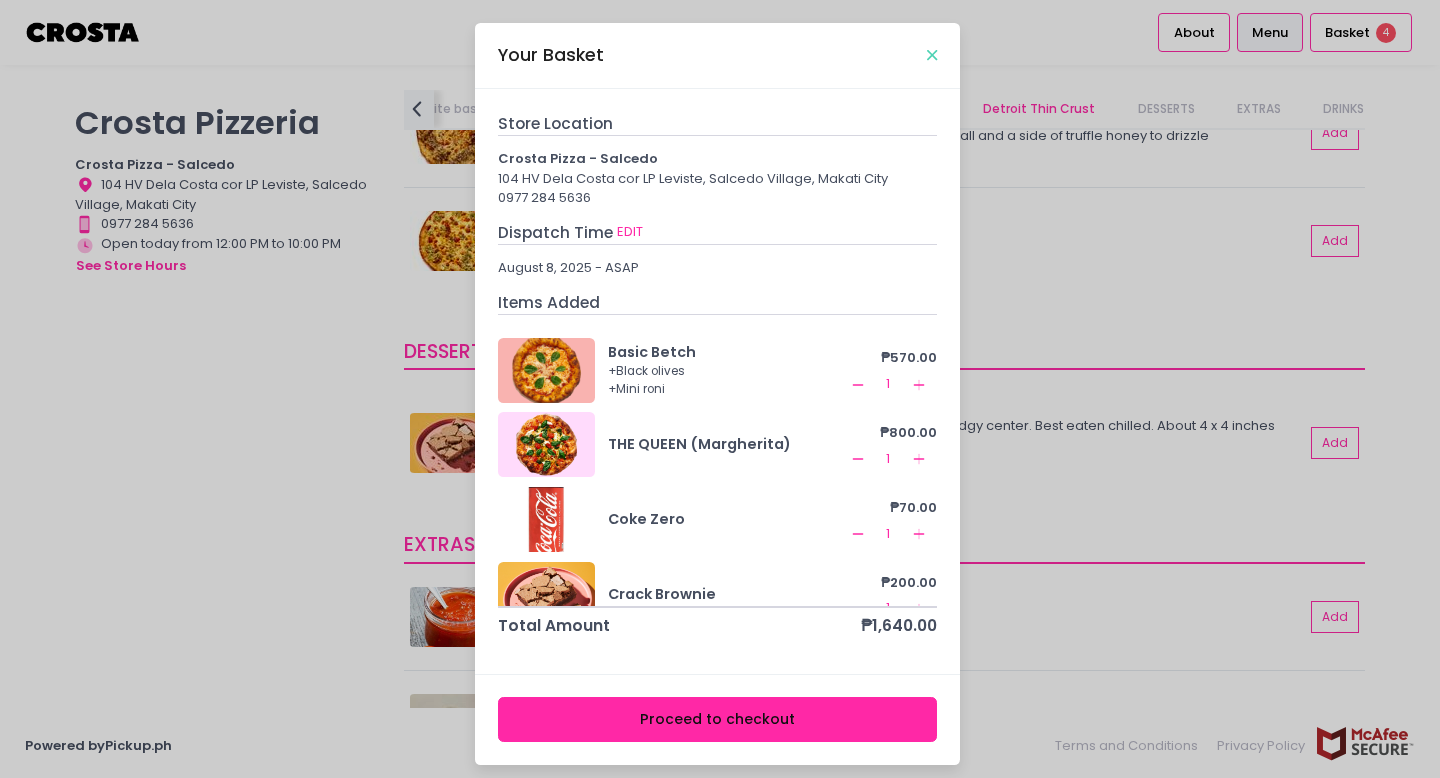 click at bounding box center [932, 55] 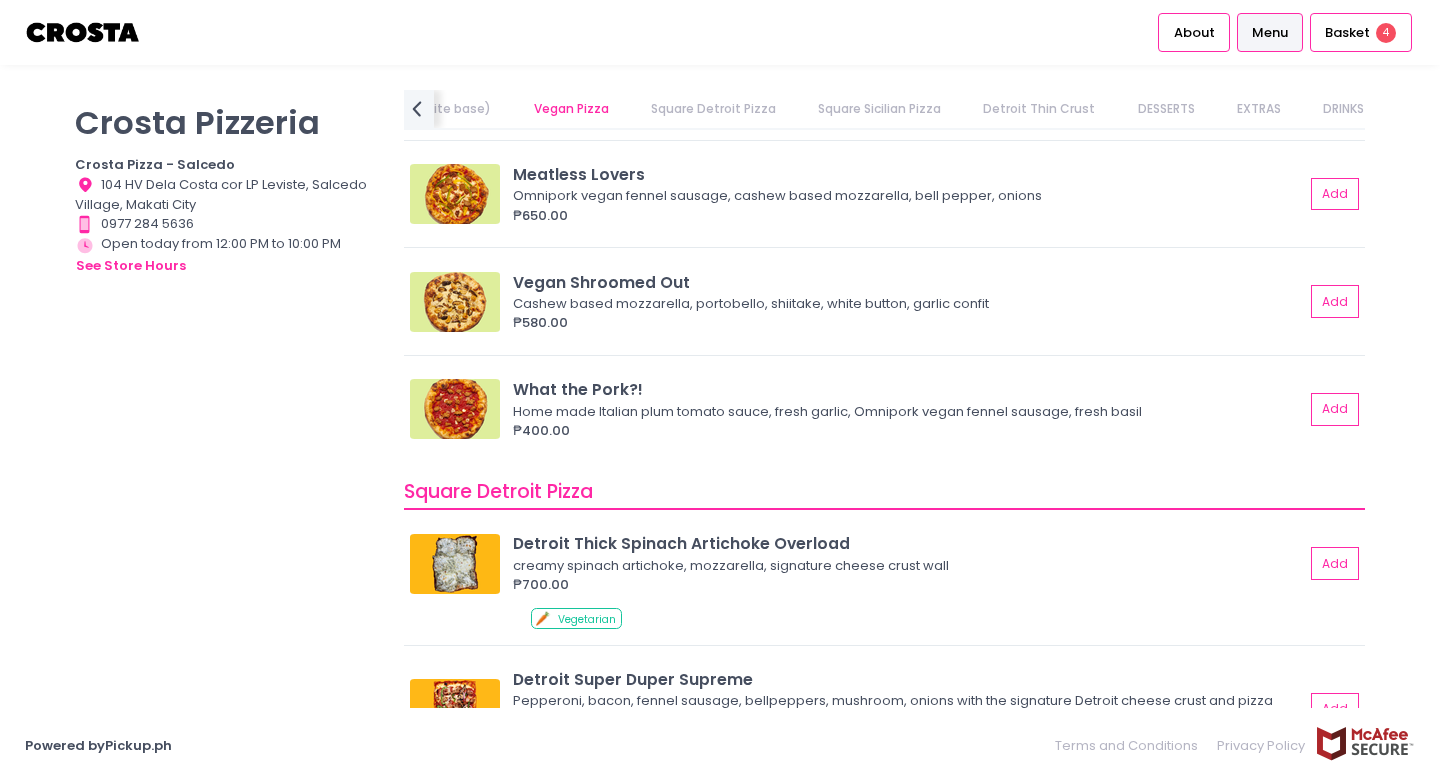 scroll, scrollTop: 1705, scrollLeft: 0, axis: vertical 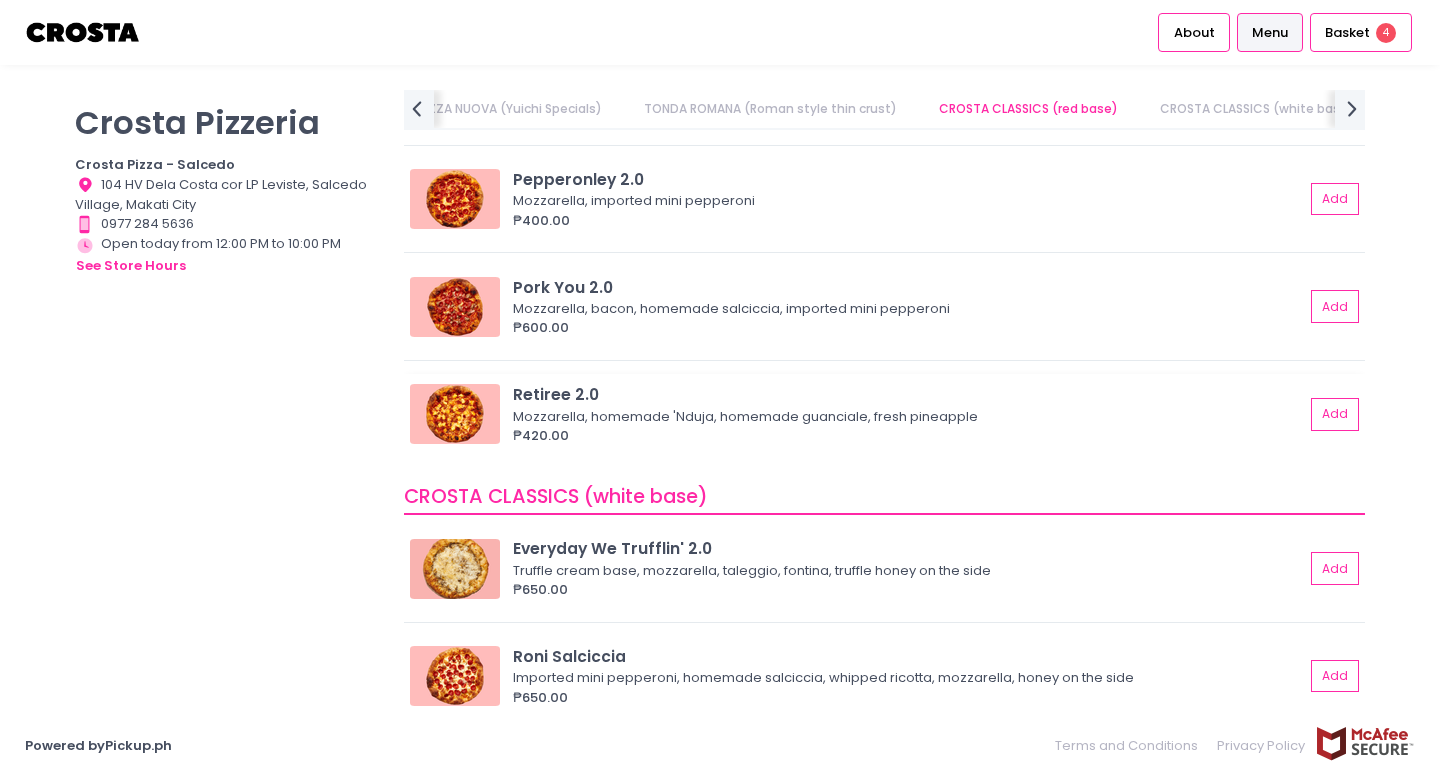 click on "Retiree 2.0" at bounding box center (908, 394) 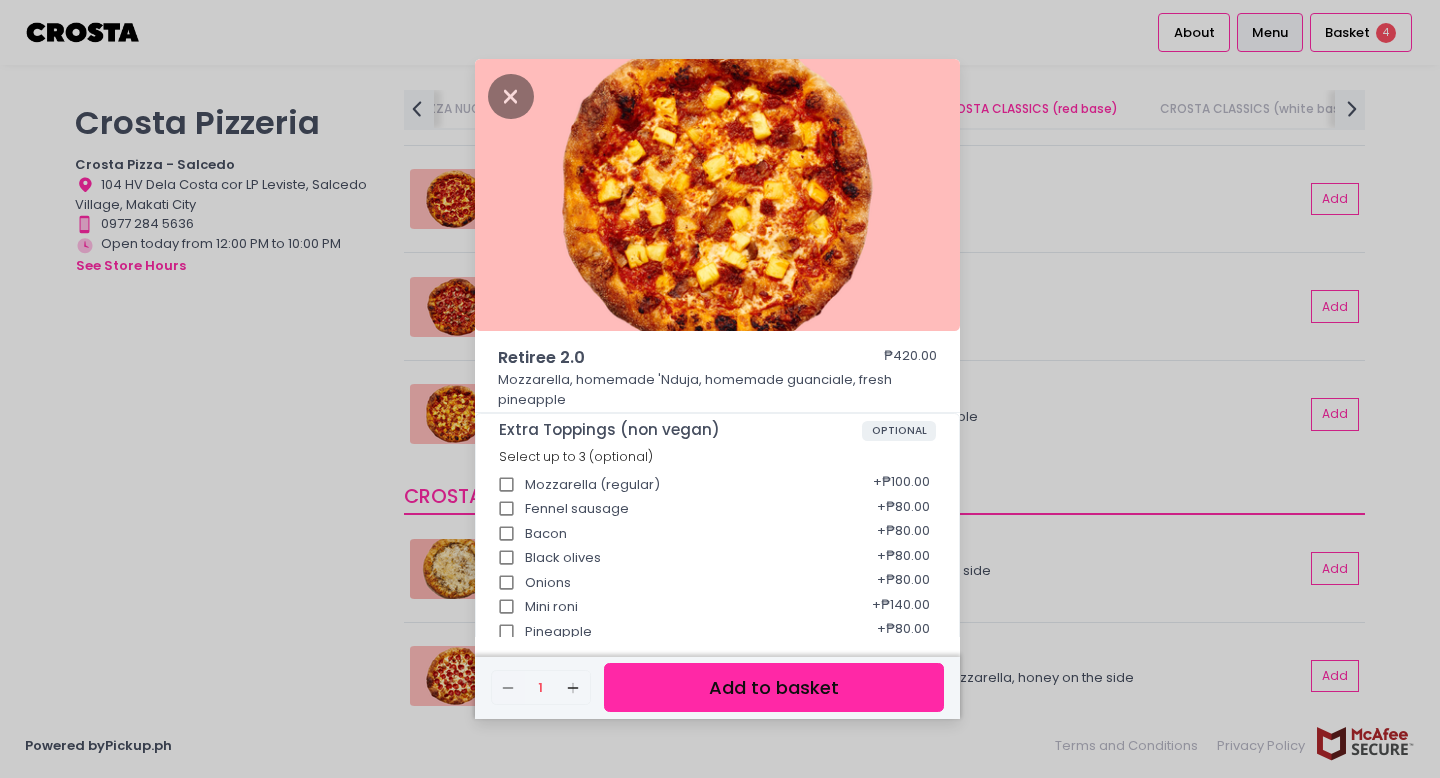 click on "Black olives" at bounding box center (507, 558) 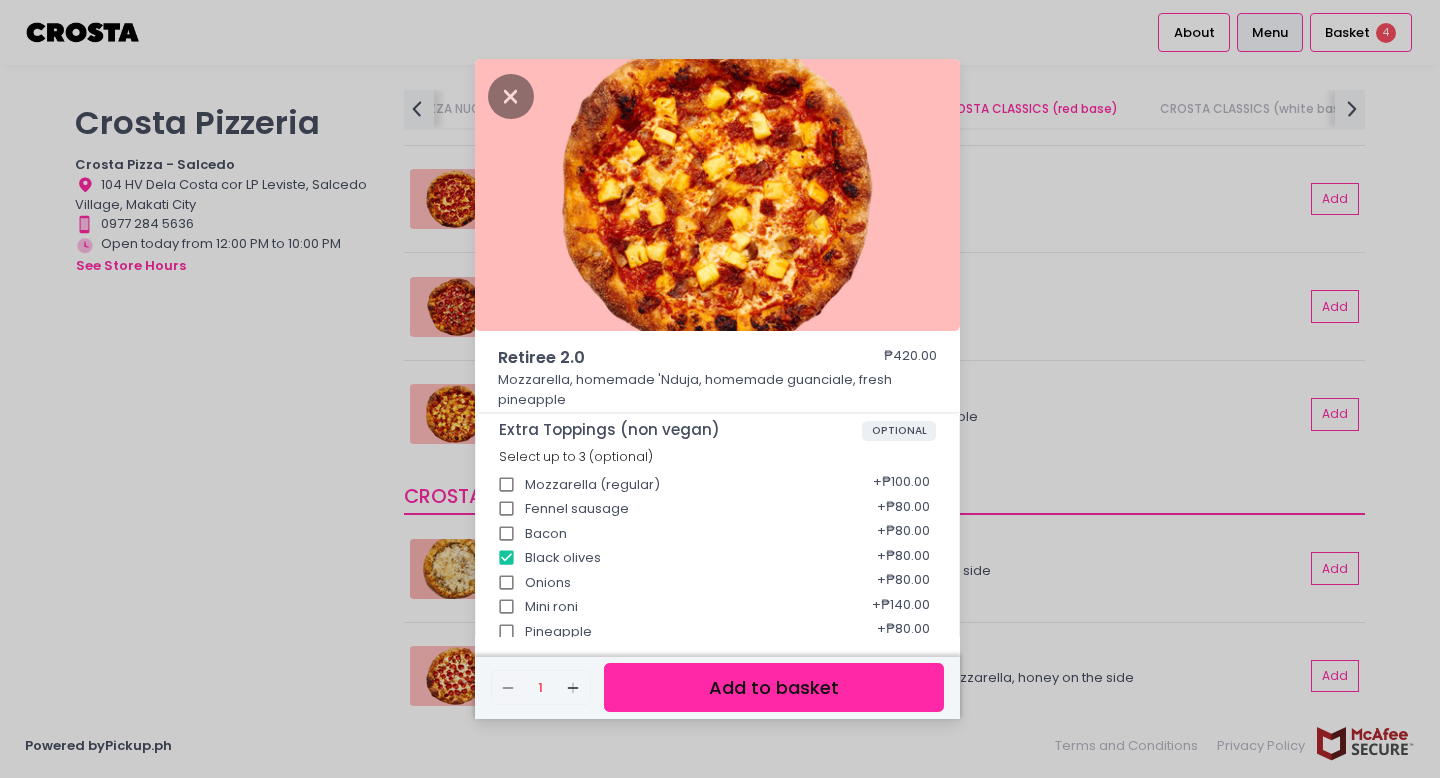 click on "Add to basket" at bounding box center [774, 687] 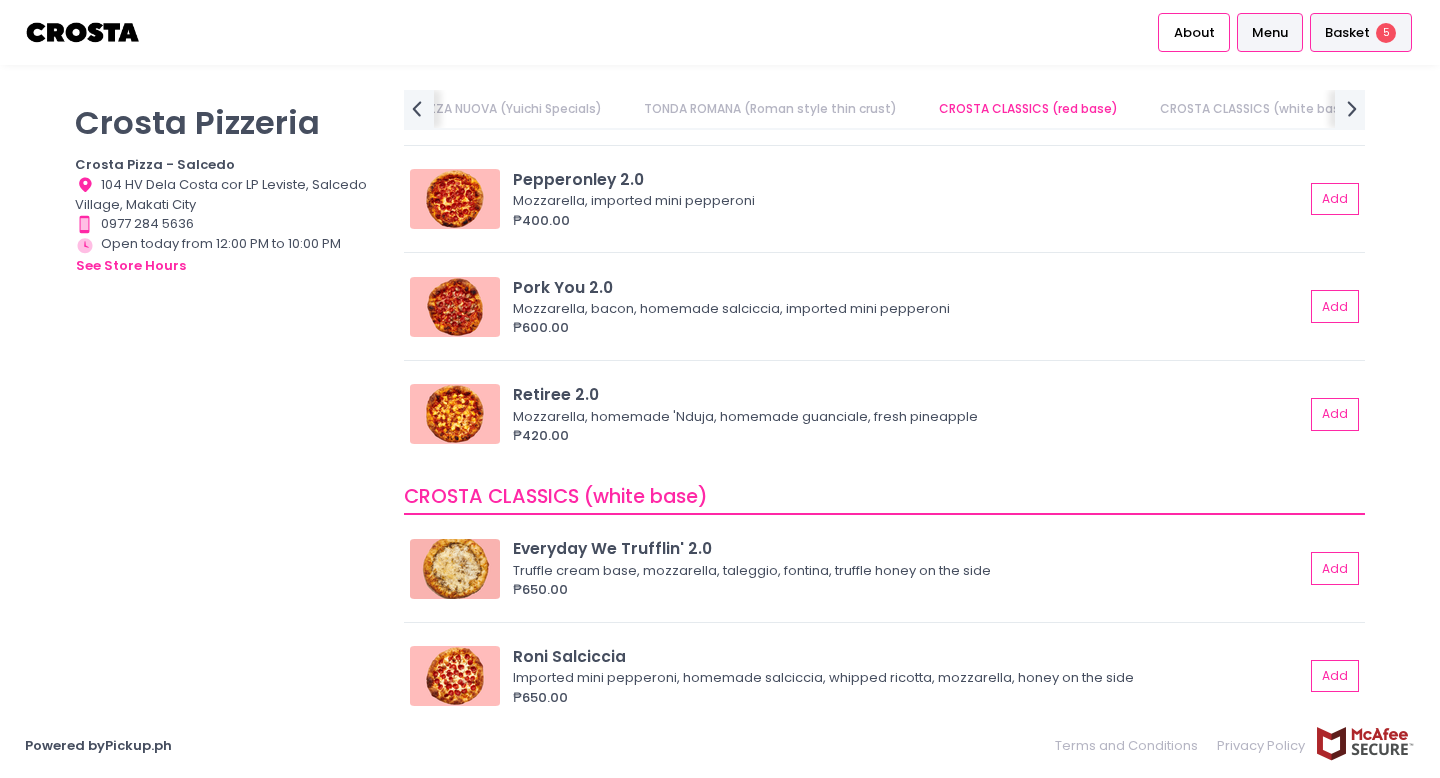 click on "Basket 5" at bounding box center (1361, 32) 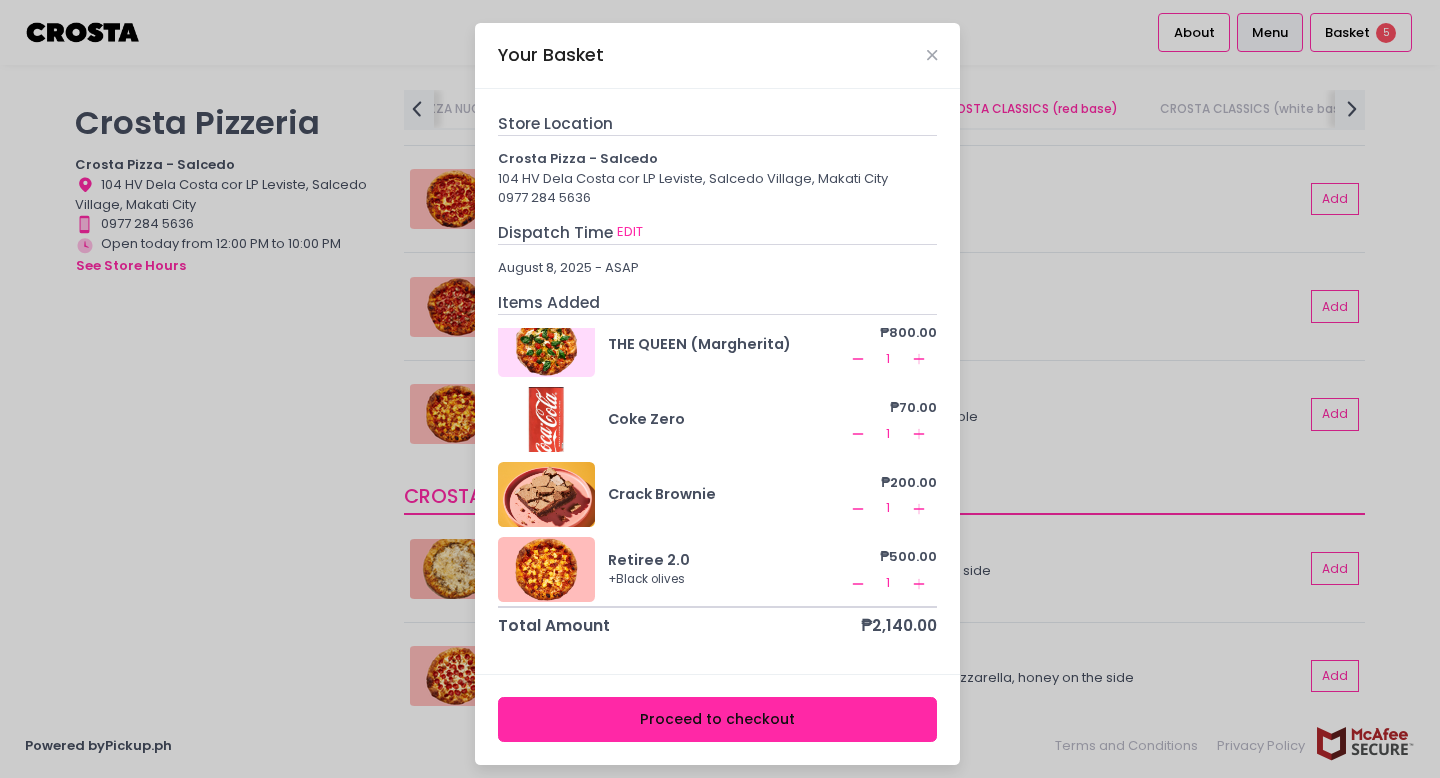 scroll, scrollTop: 0, scrollLeft: 0, axis: both 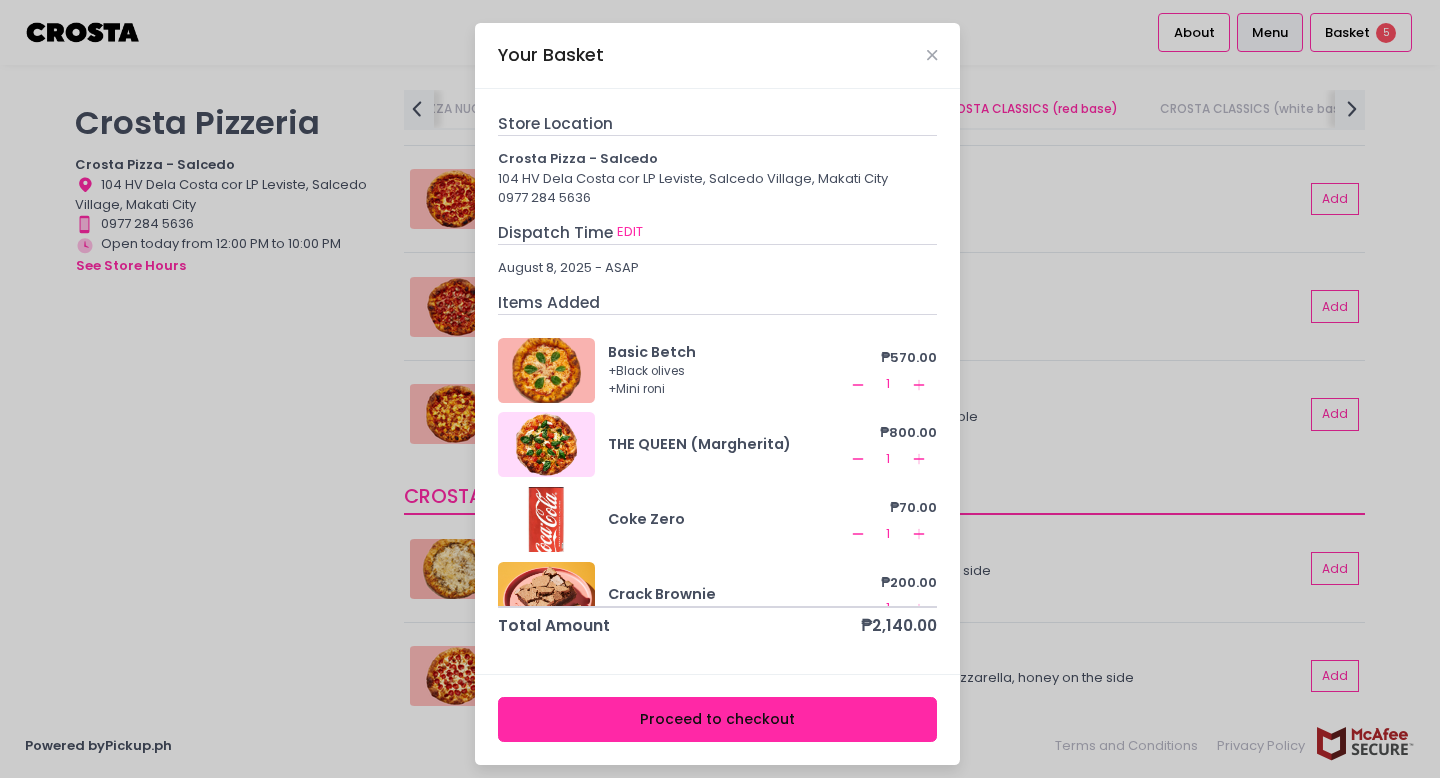 click on "Proceed to checkout" at bounding box center [718, 719] 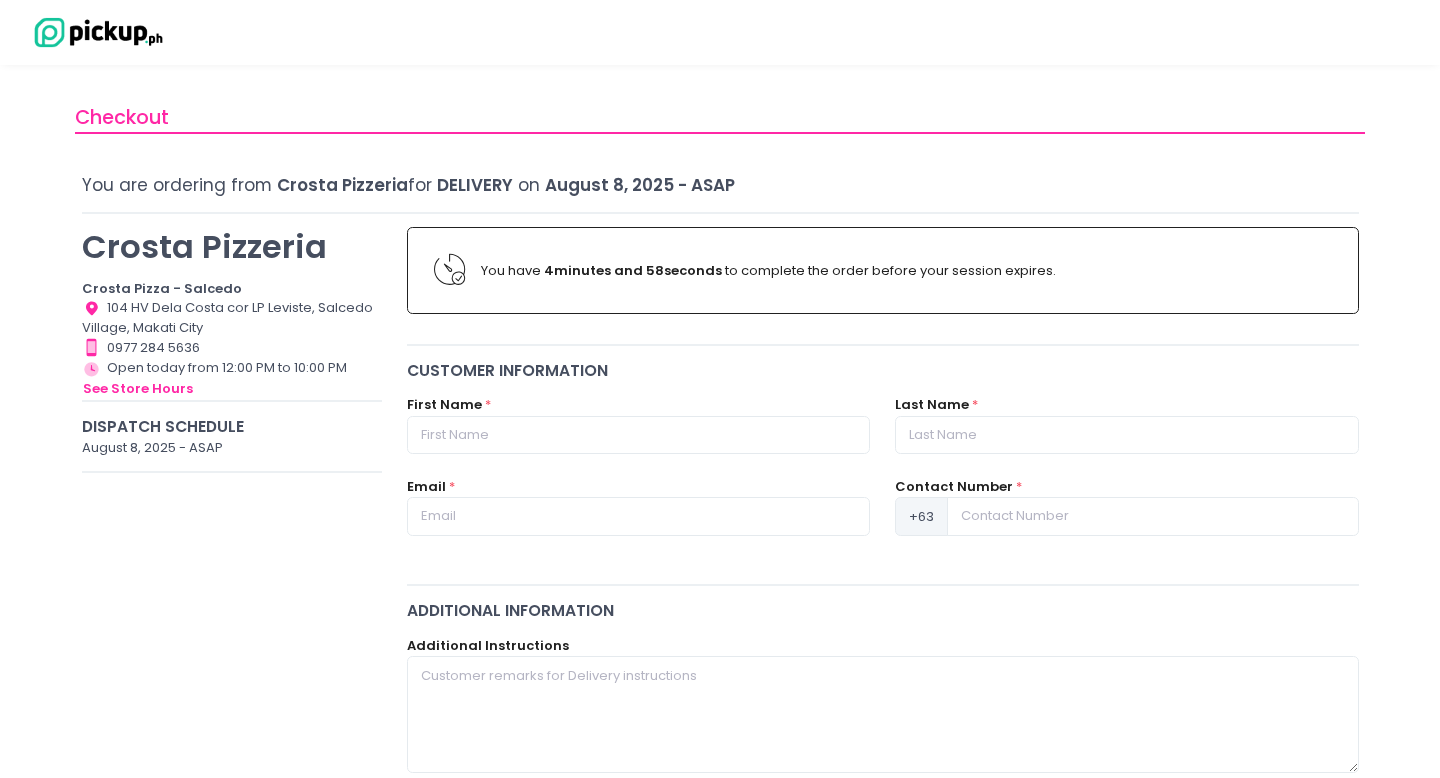 click on "First Name   *" at bounding box center [638, 424] 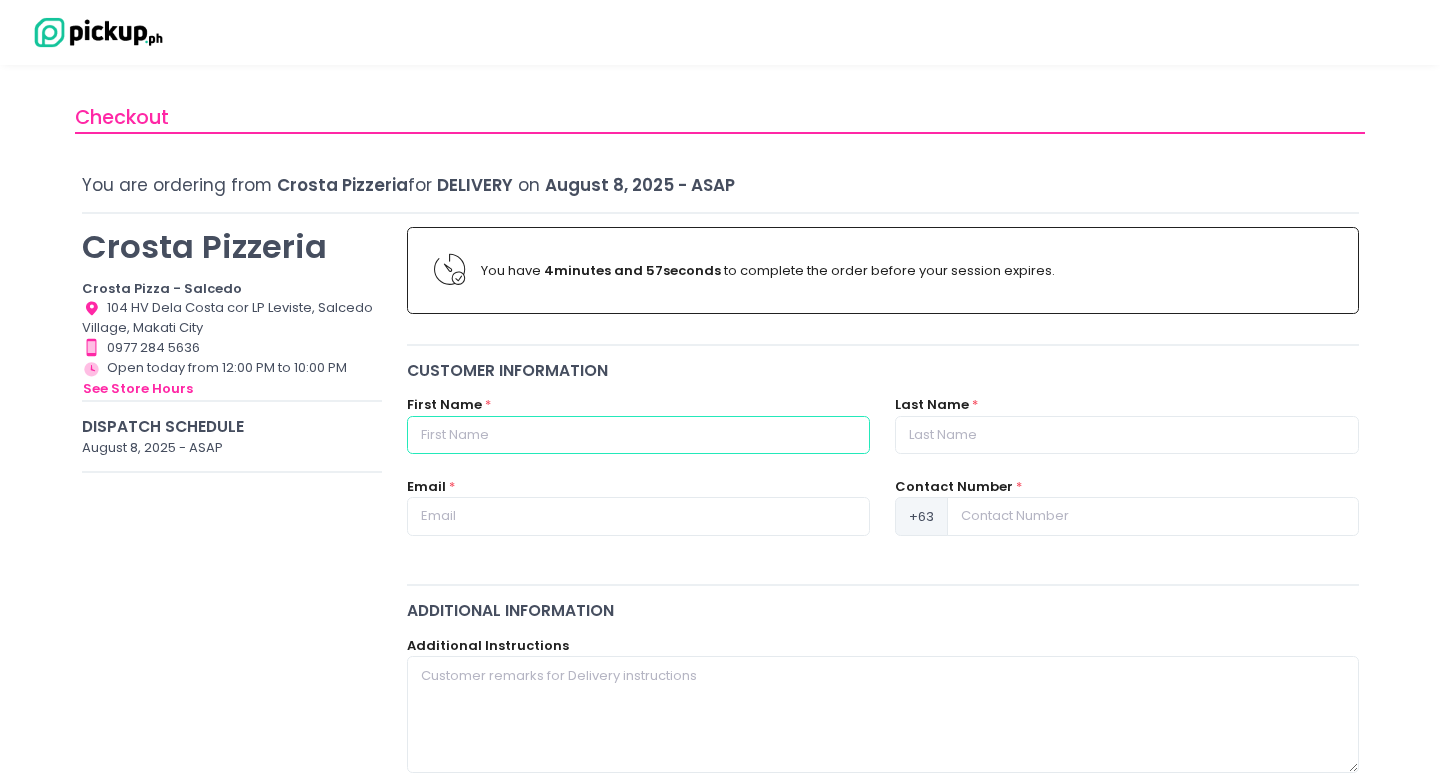 click at bounding box center [638, 435] 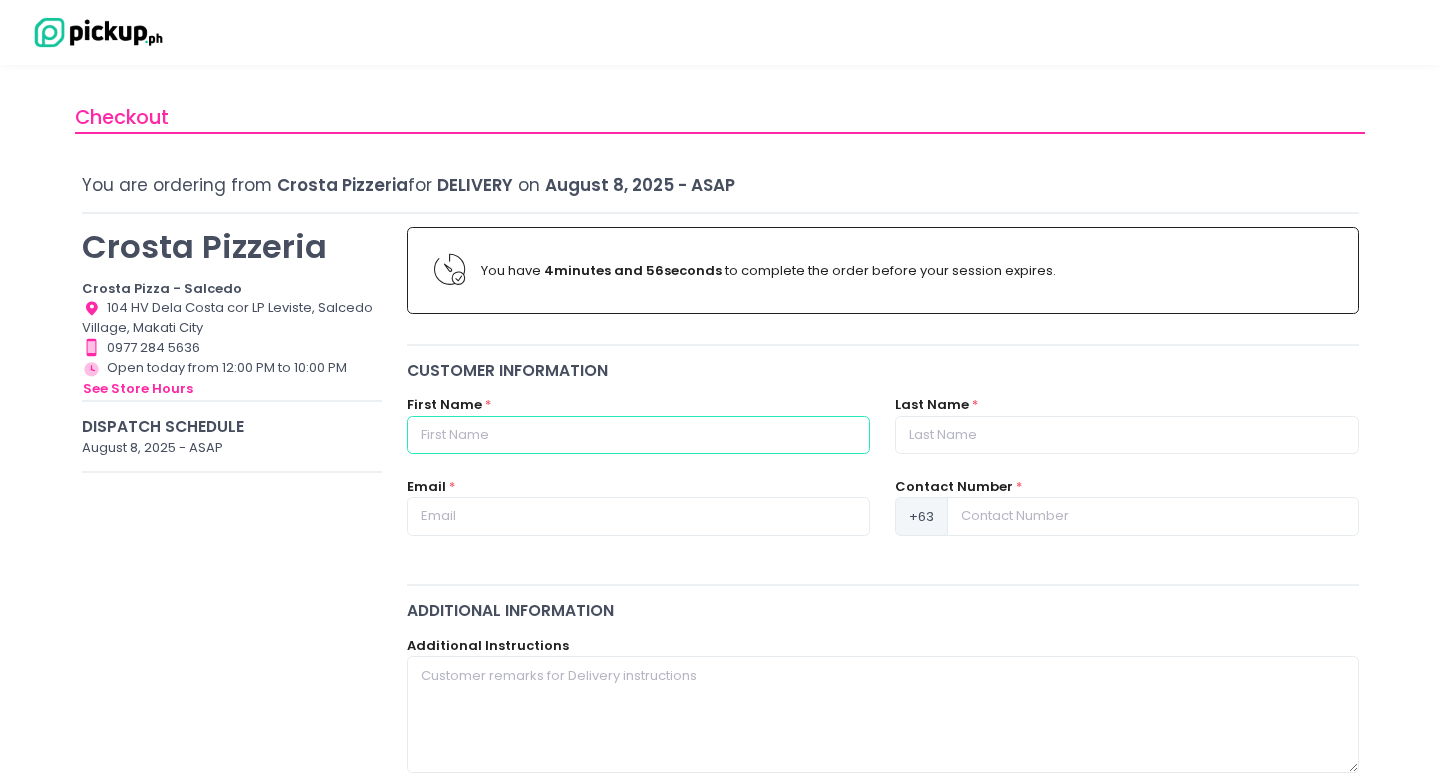 type on "[FIRST]" 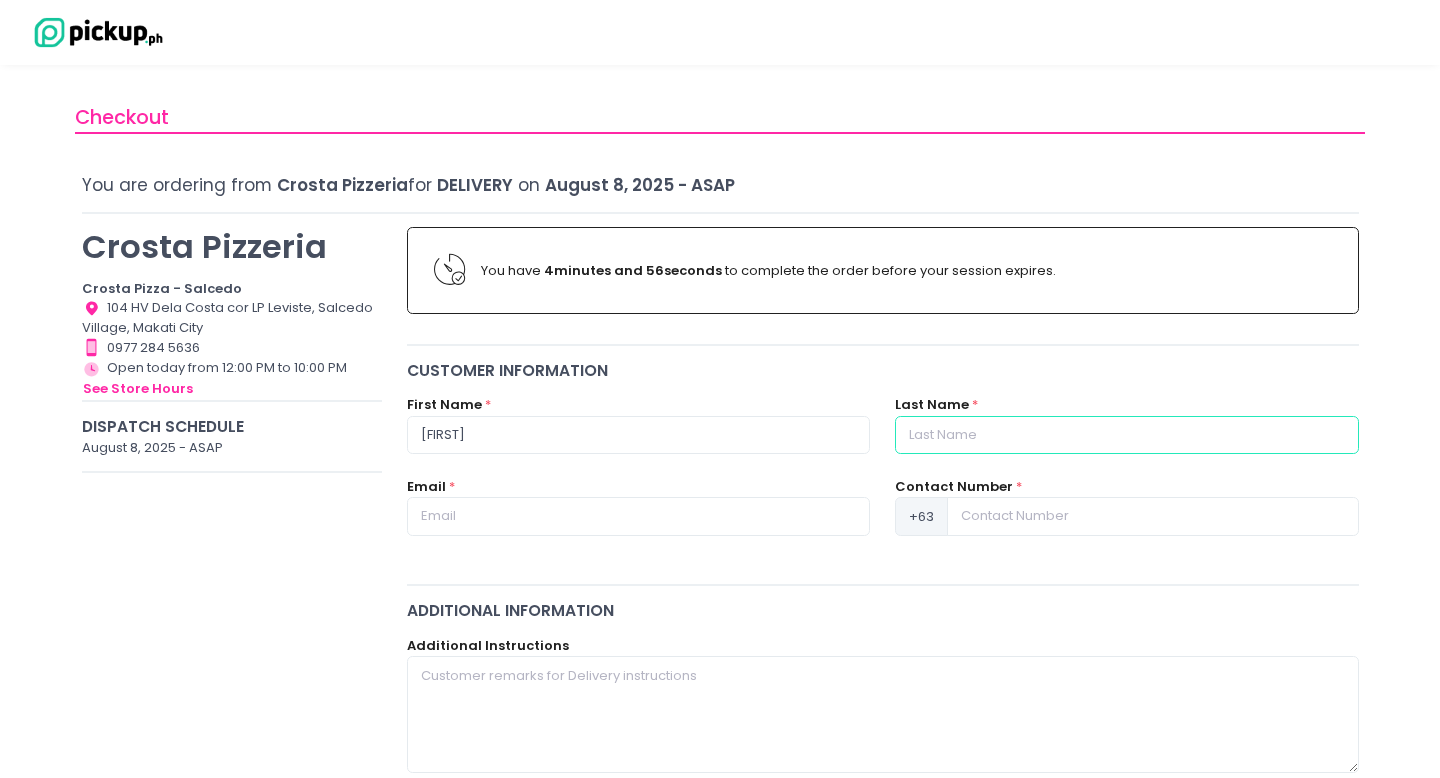 type on "[LAST]" 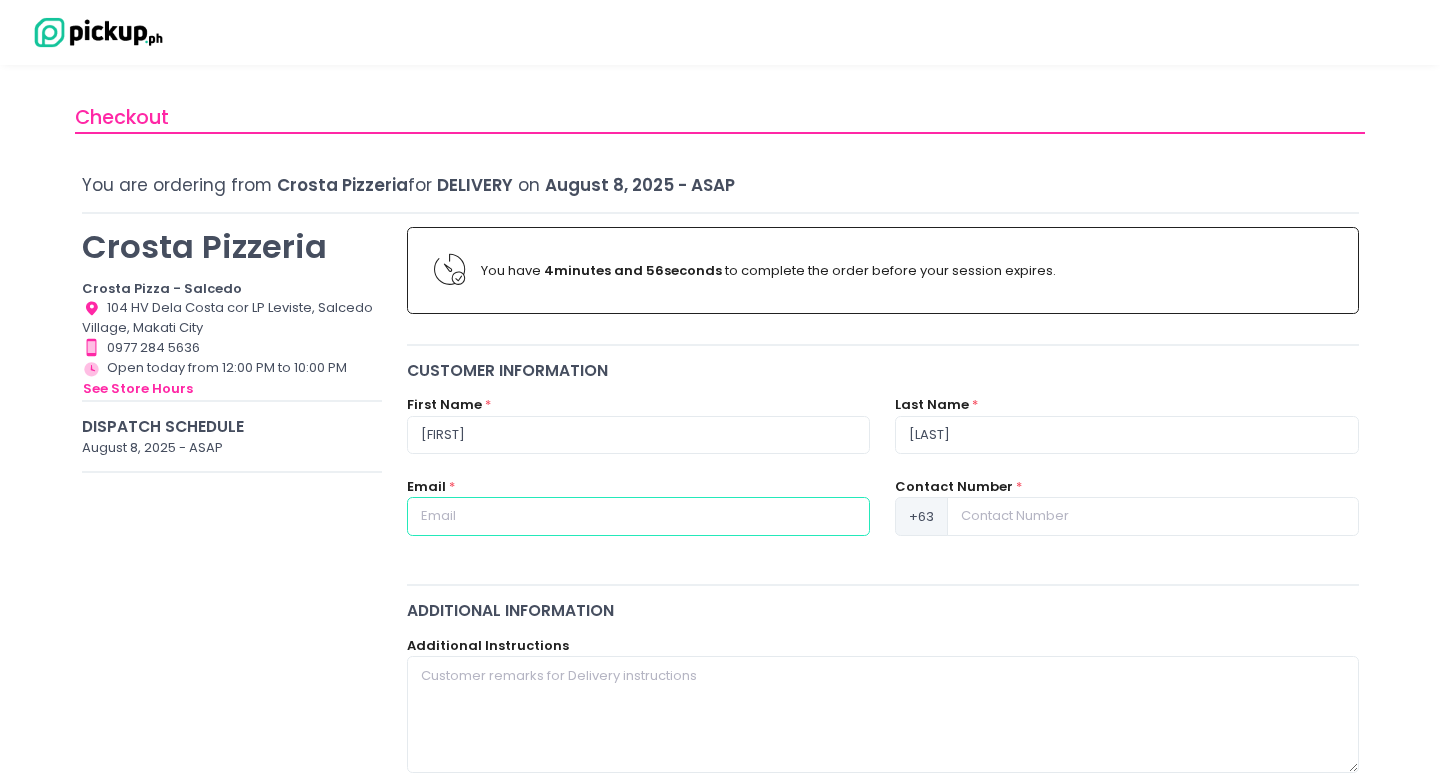 type on "[EMAIL]" 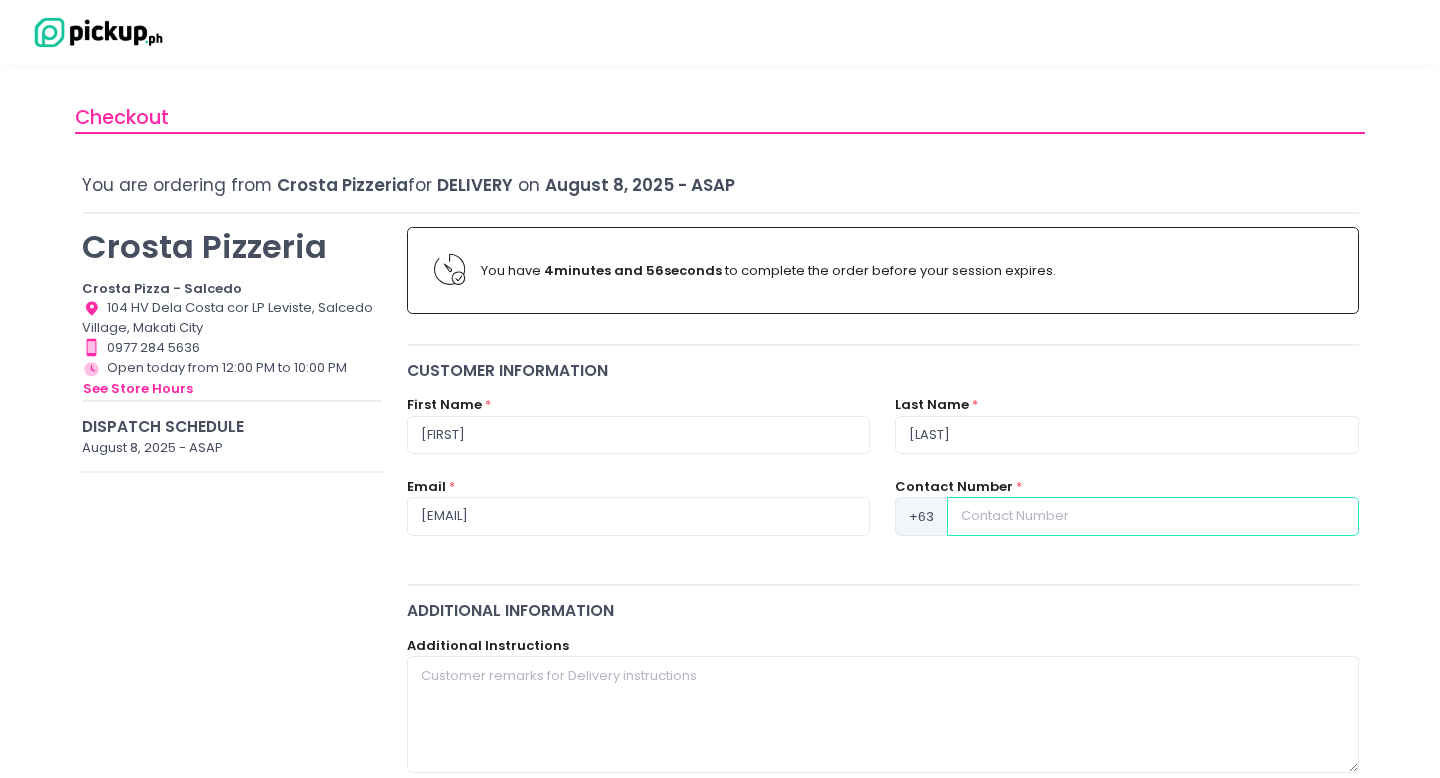 type on "[PHONE]" 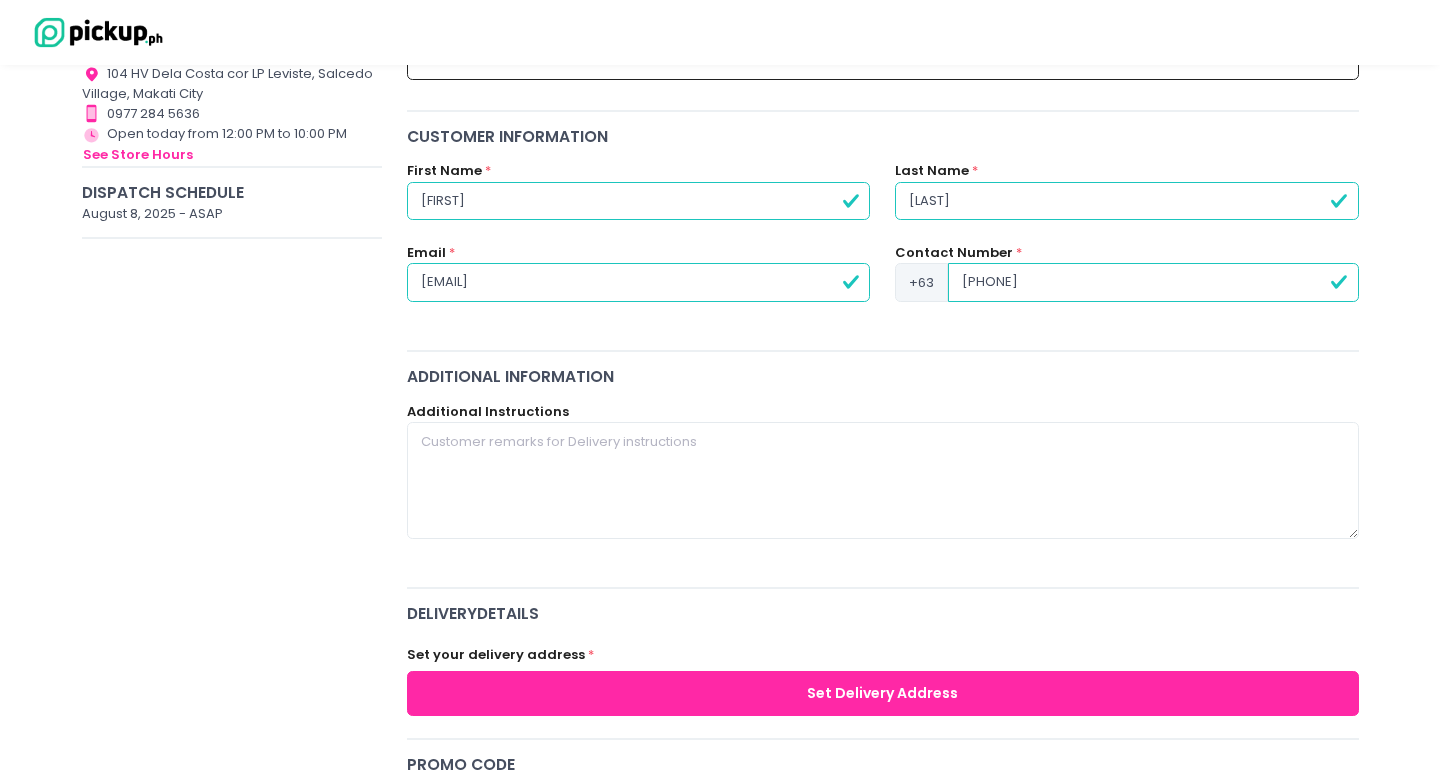 scroll, scrollTop: 235, scrollLeft: 0, axis: vertical 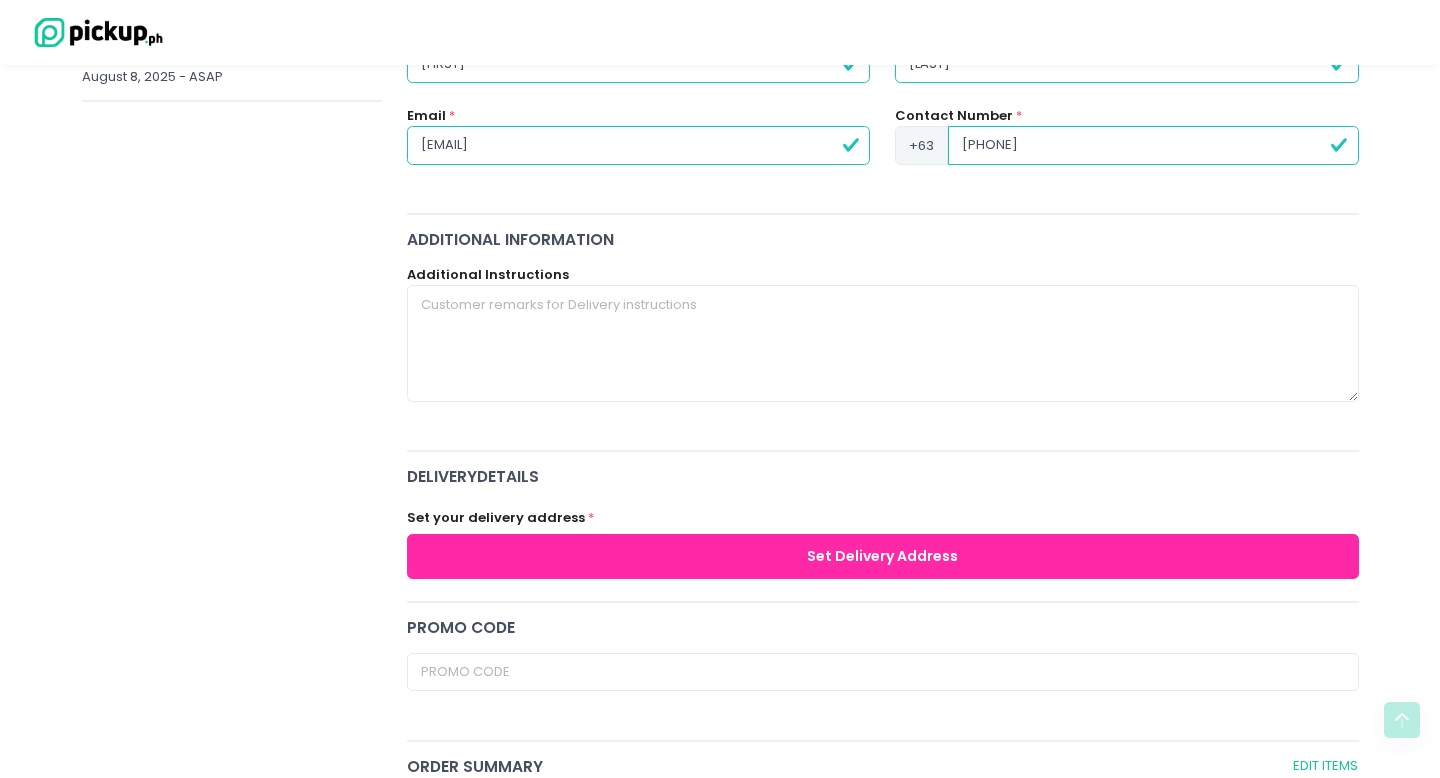 click on "Set Delivery Address" at bounding box center (883, 556) 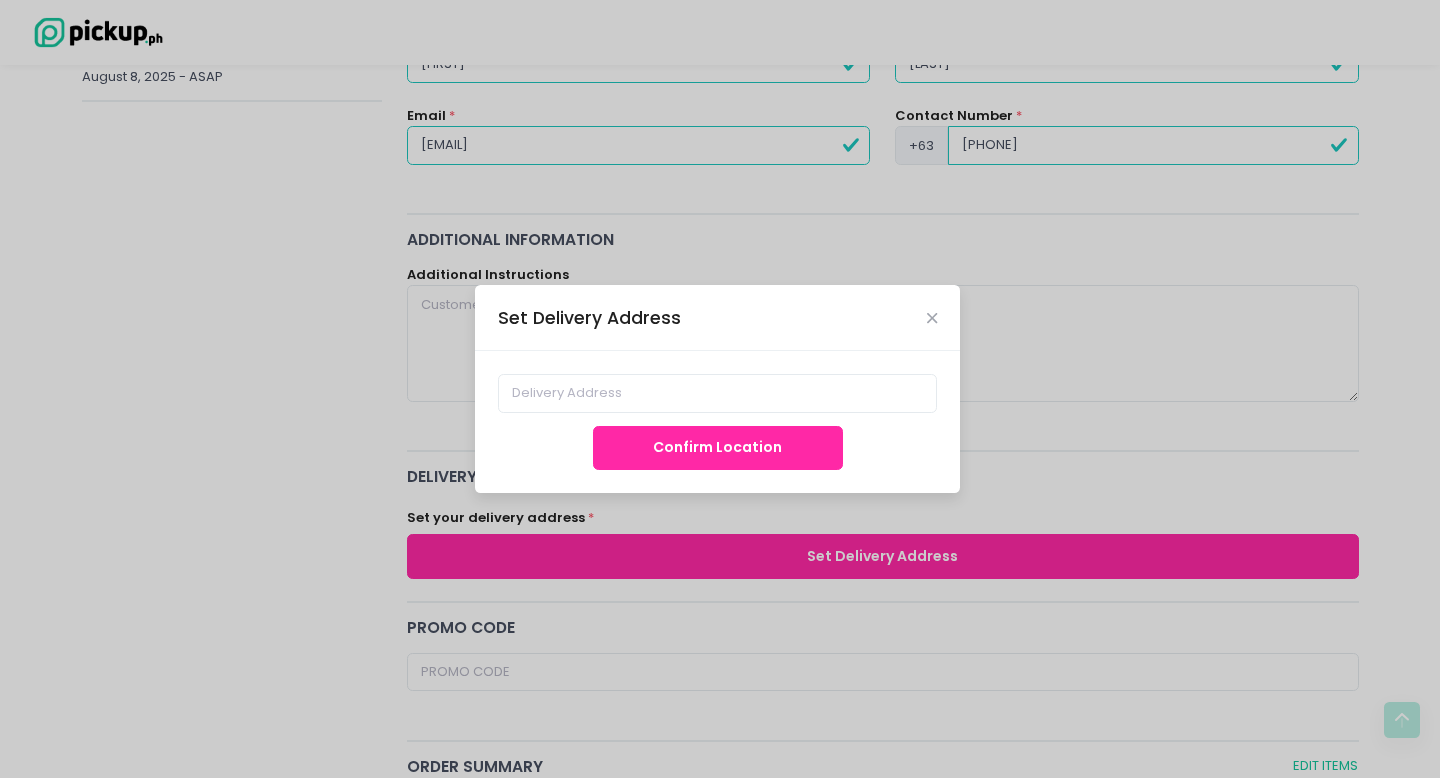scroll, scrollTop: 370, scrollLeft: 0, axis: vertical 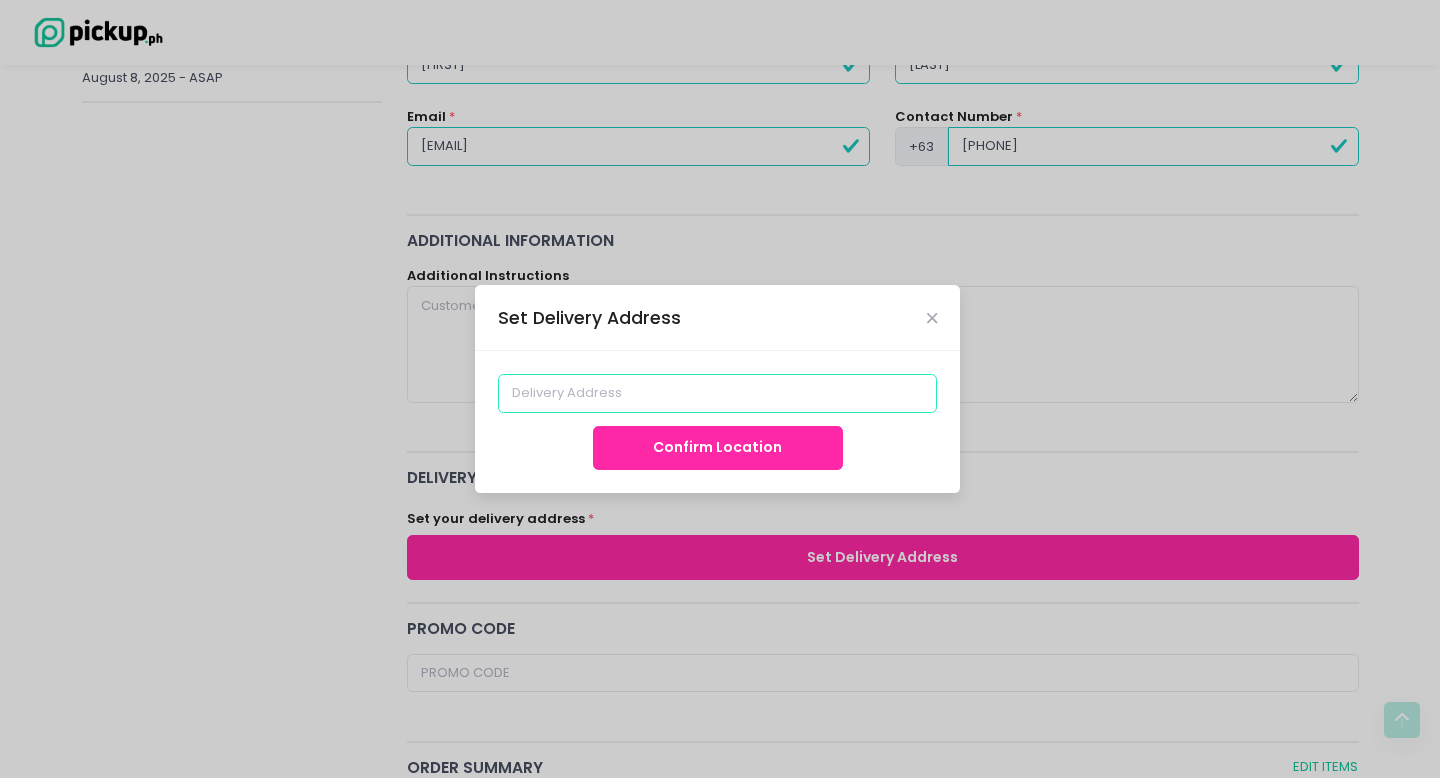 click at bounding box center [718, 393] 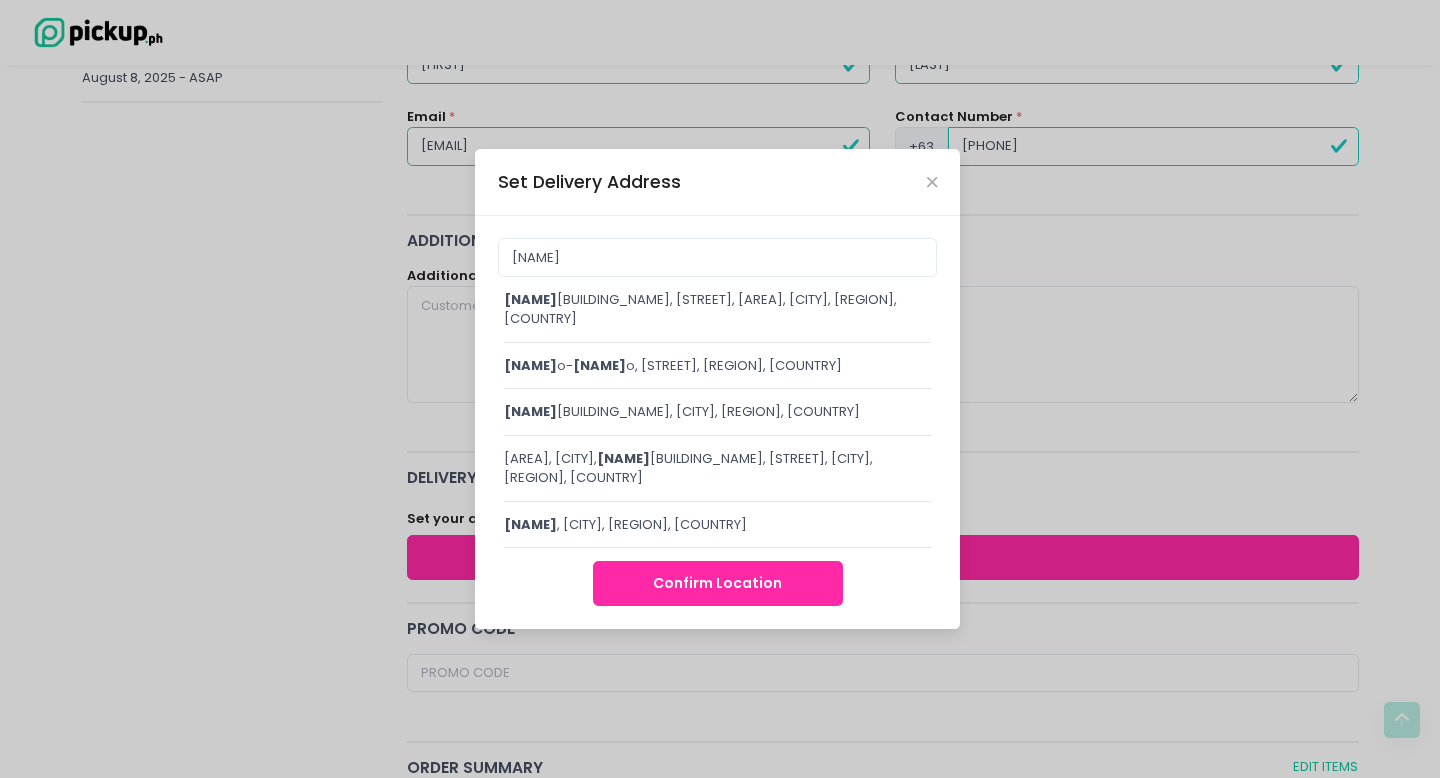 click on "[BUILDING_NAME], [STREET], [AREA], [CITY], [REGION], [COUNTRY]" at bounding box center [717, 309] 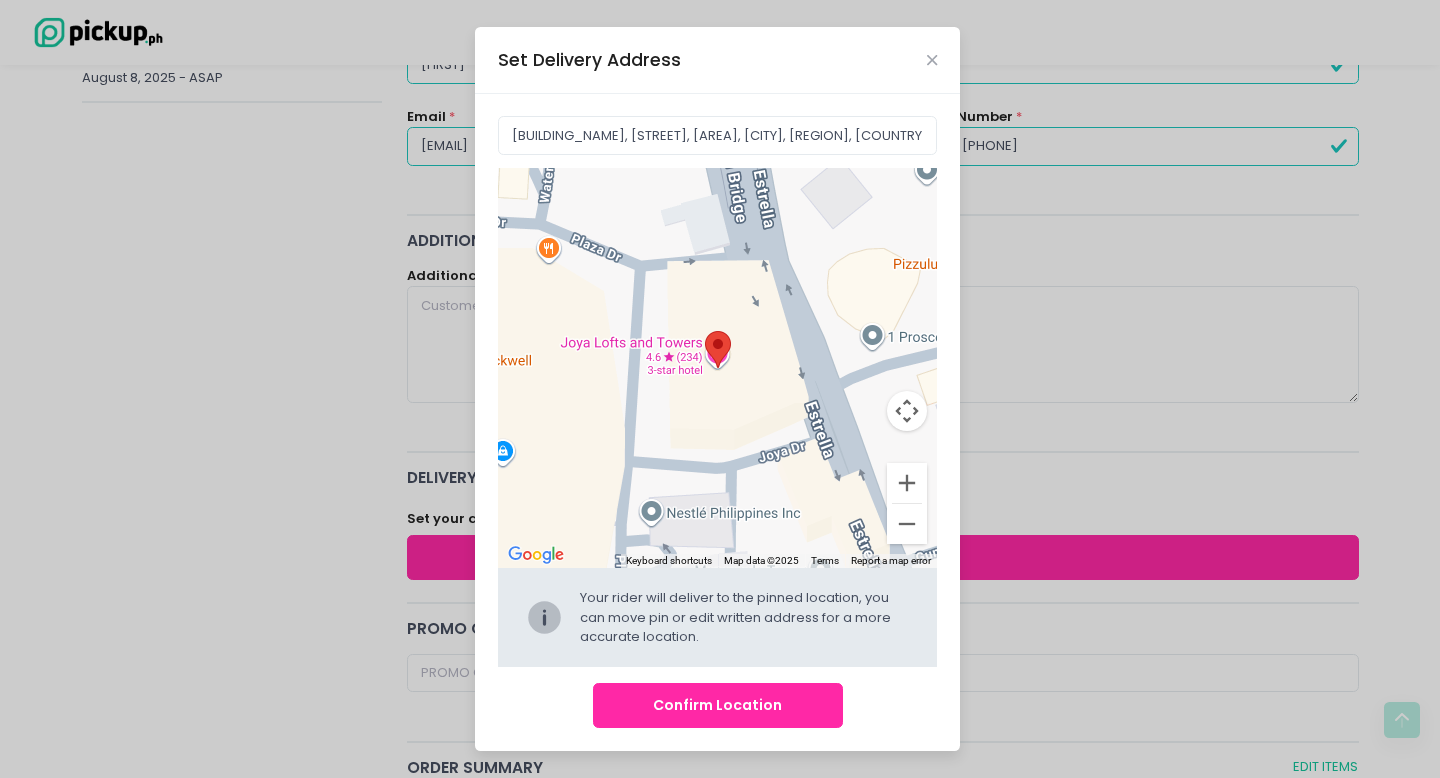 click on "Confirm Location" at bounding box center (718, 705) 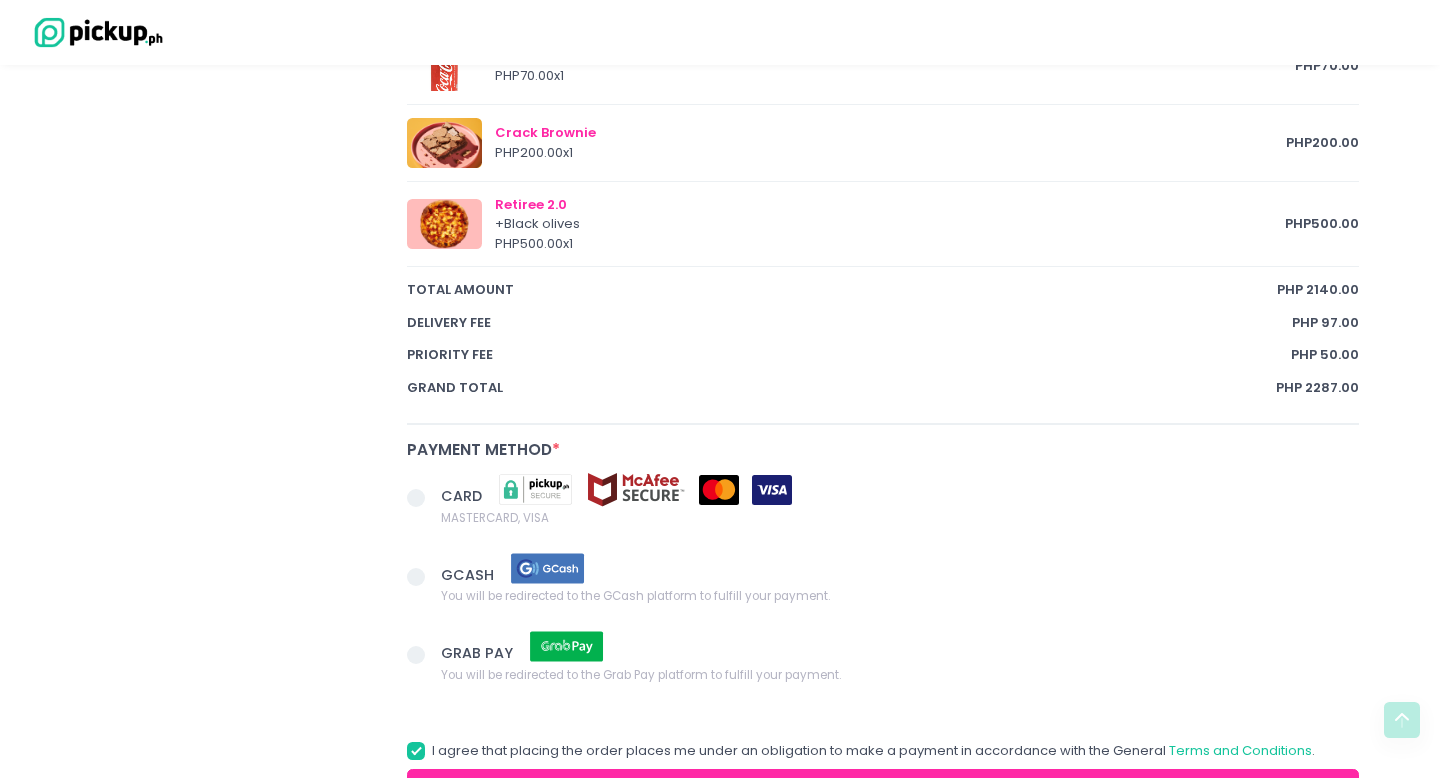 scroll, scrollTop: 1430, scrollLeft: 0, axis: vertical 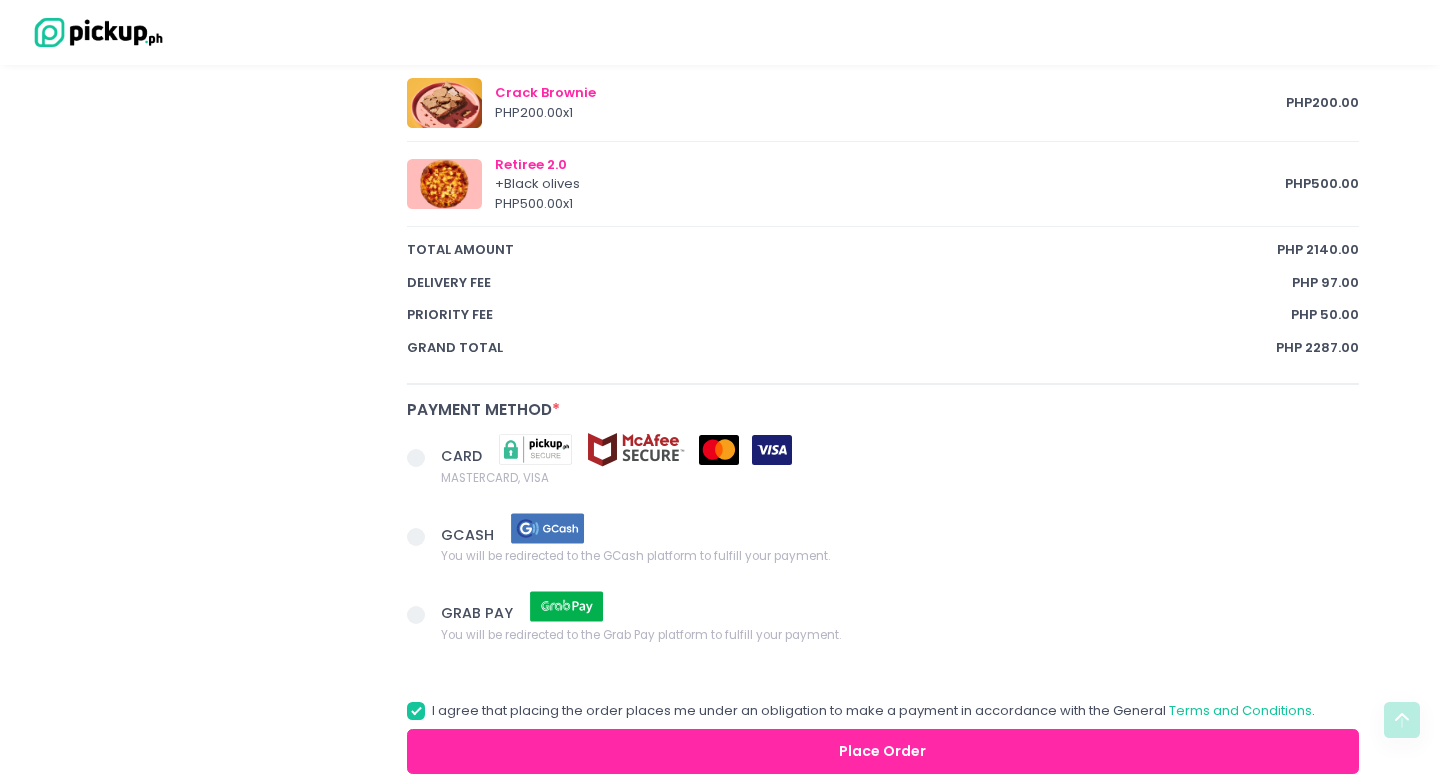 click at bounding box center (416, 458) 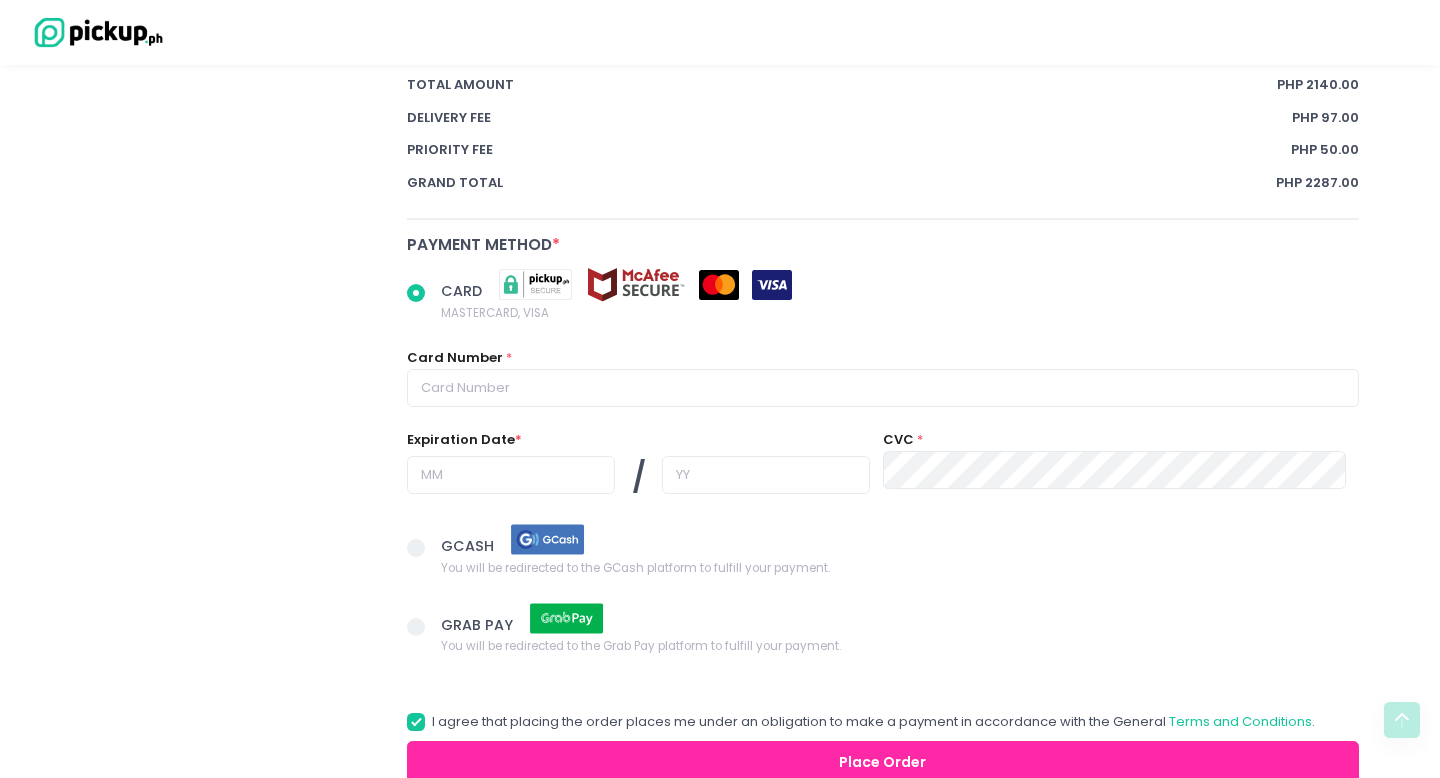 scroll, scrollTop: 1596, scrollLeft: 0, axis: vertical 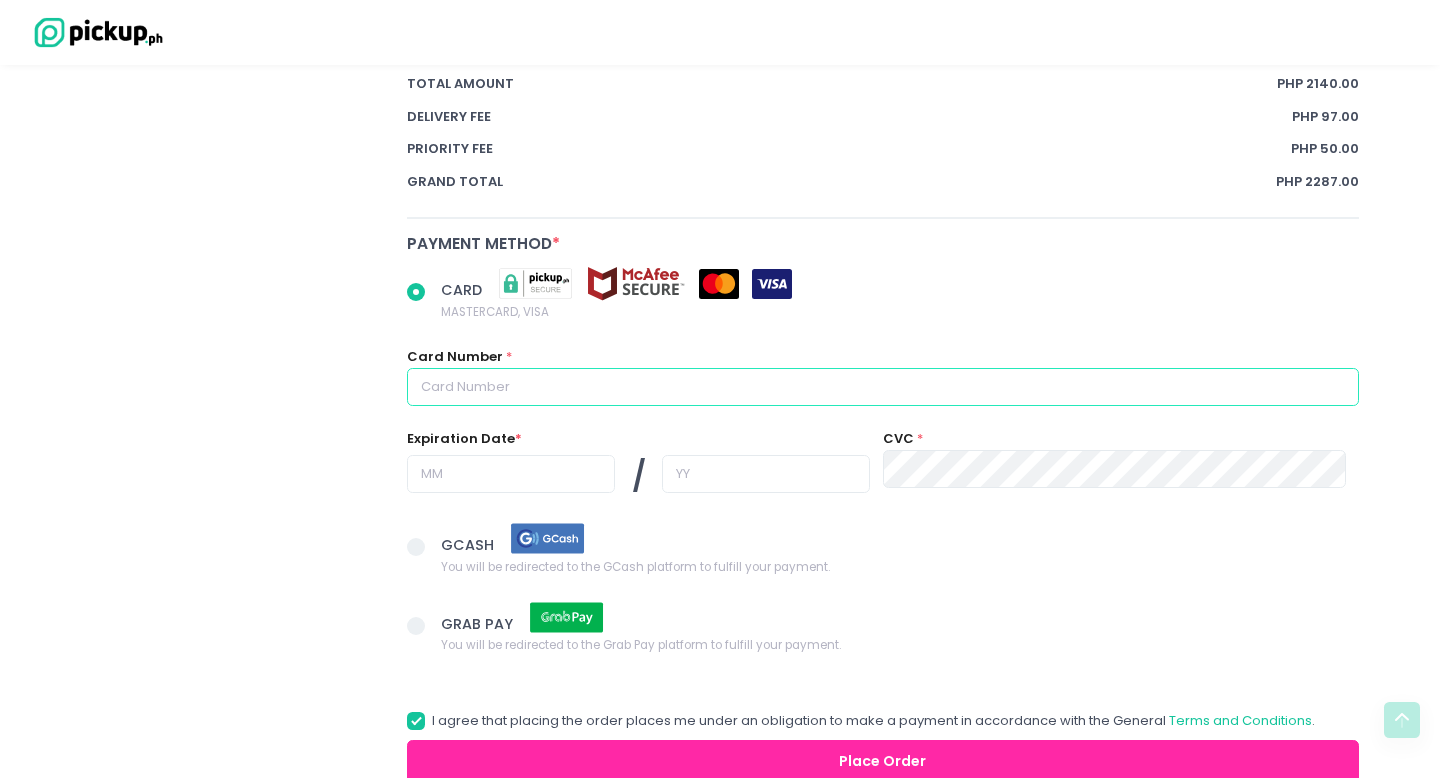 click at bounding box center (883, 387) 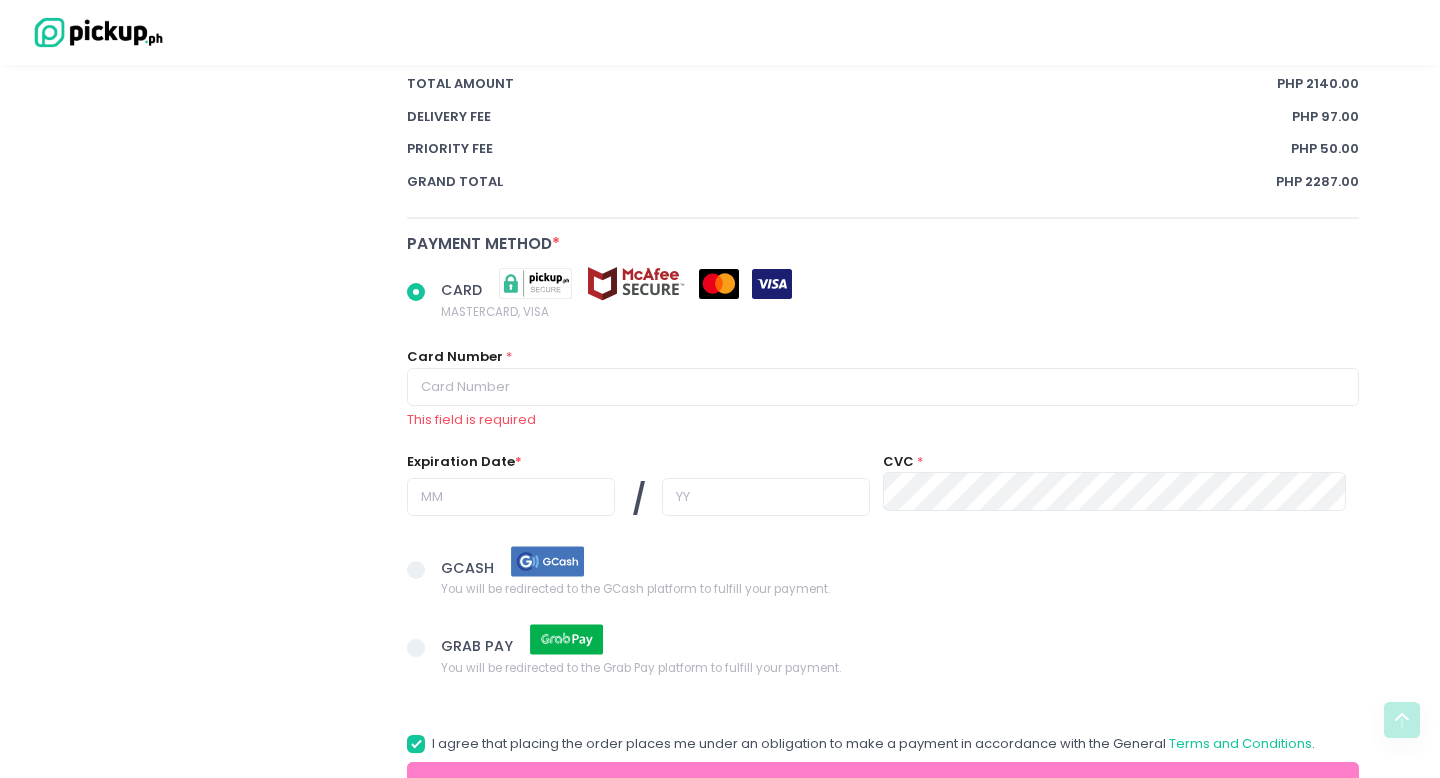 radio on "true" 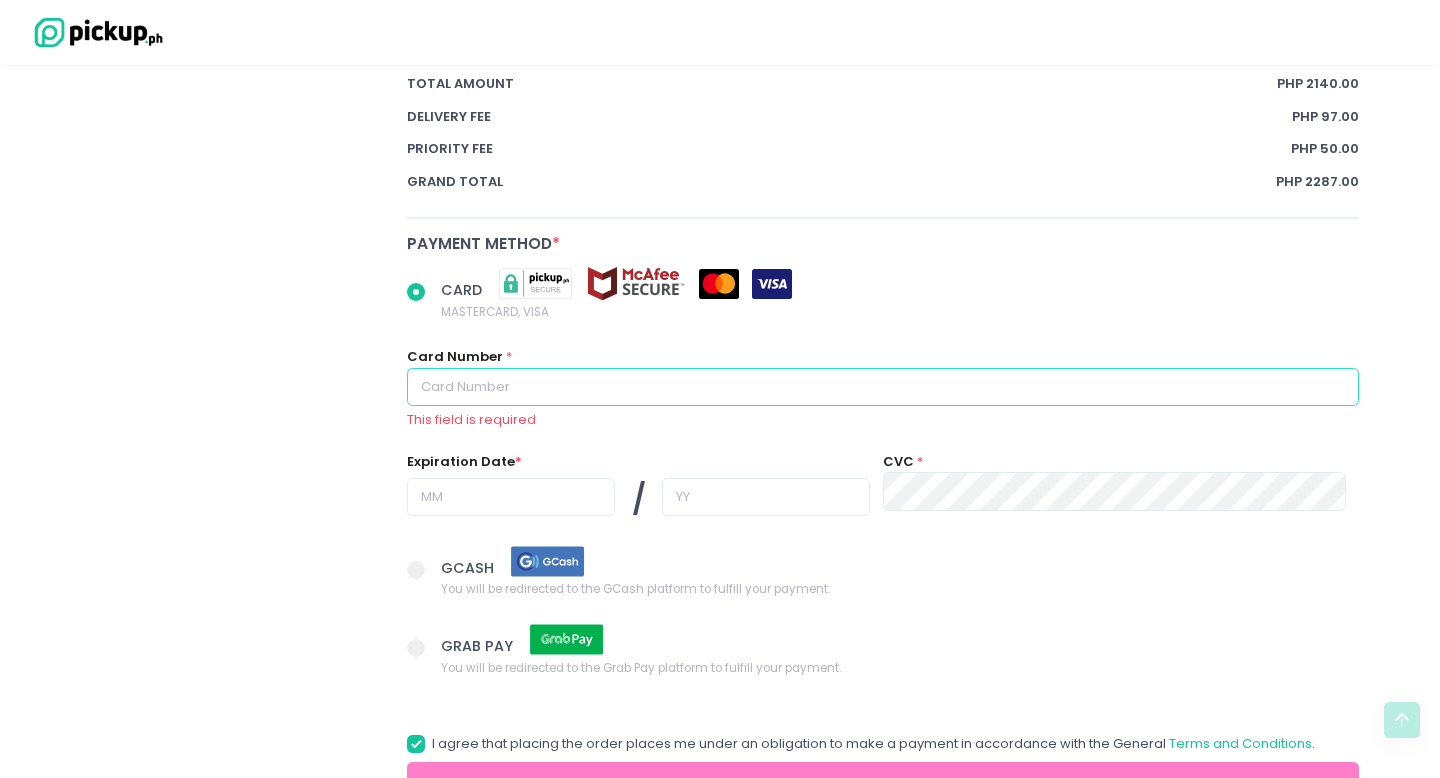 type on "[CREDIT_CARD_NUMBER]" 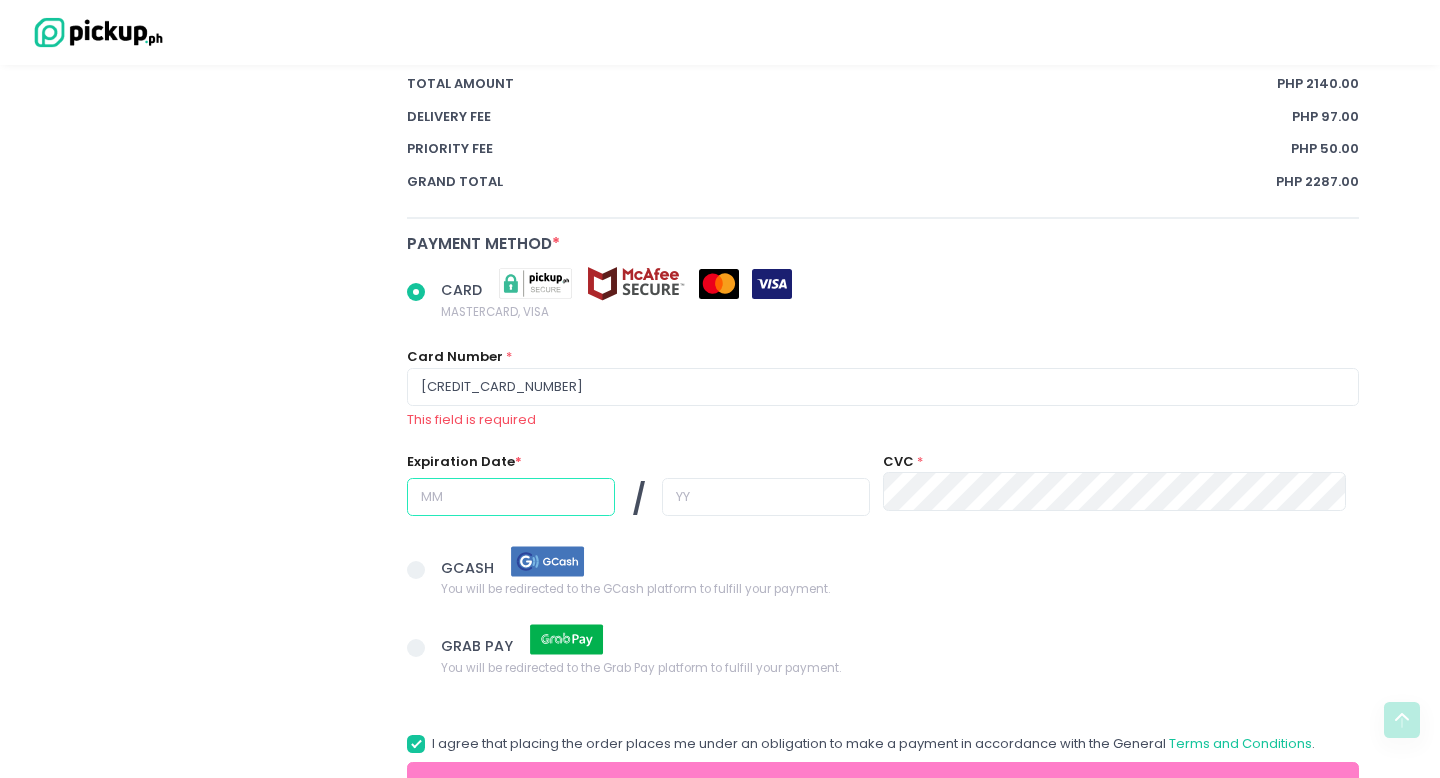 type on "03" 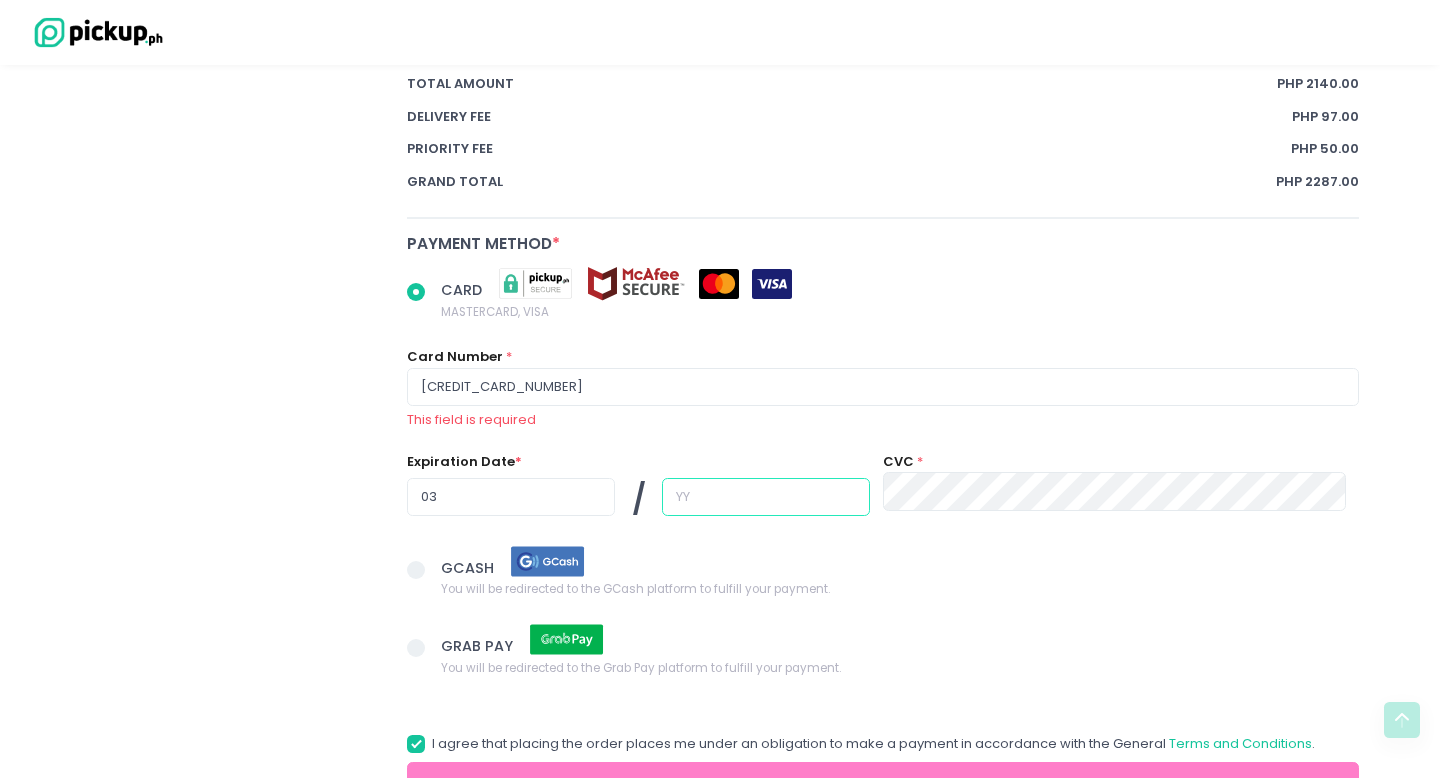type on "30" 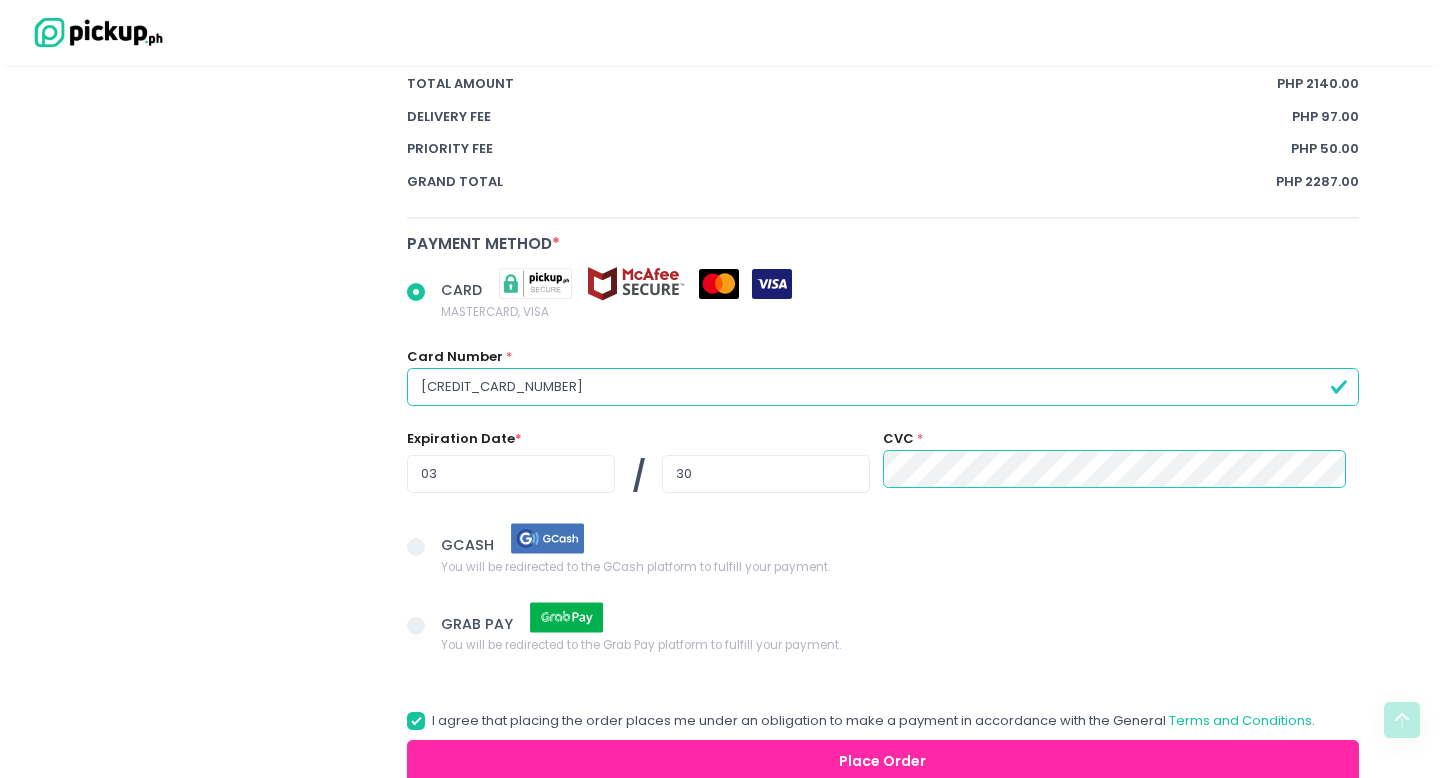 scroll, scrollTop: 1718, scrollLeft: 0, axis: vertical 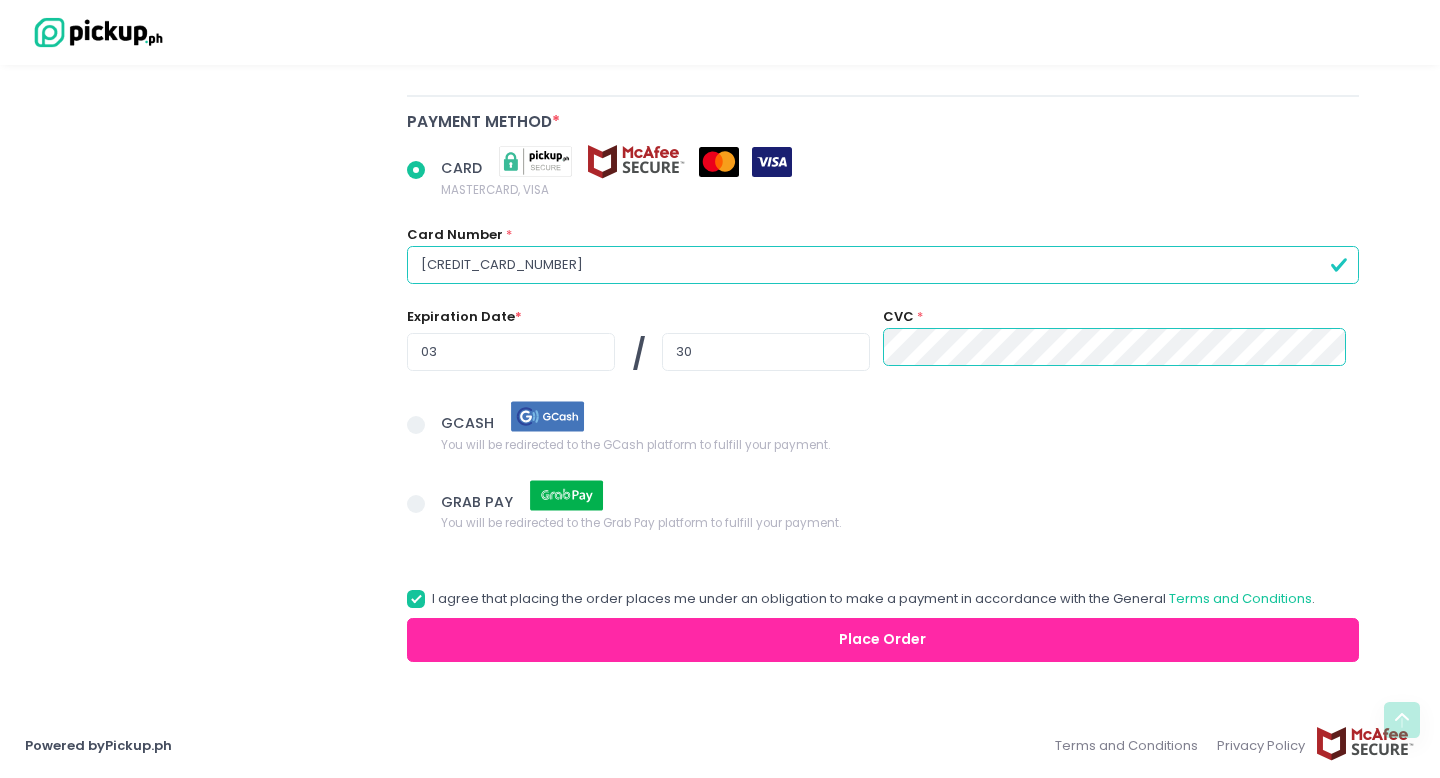 click on "Place Order" at bounding box center (883, 640) 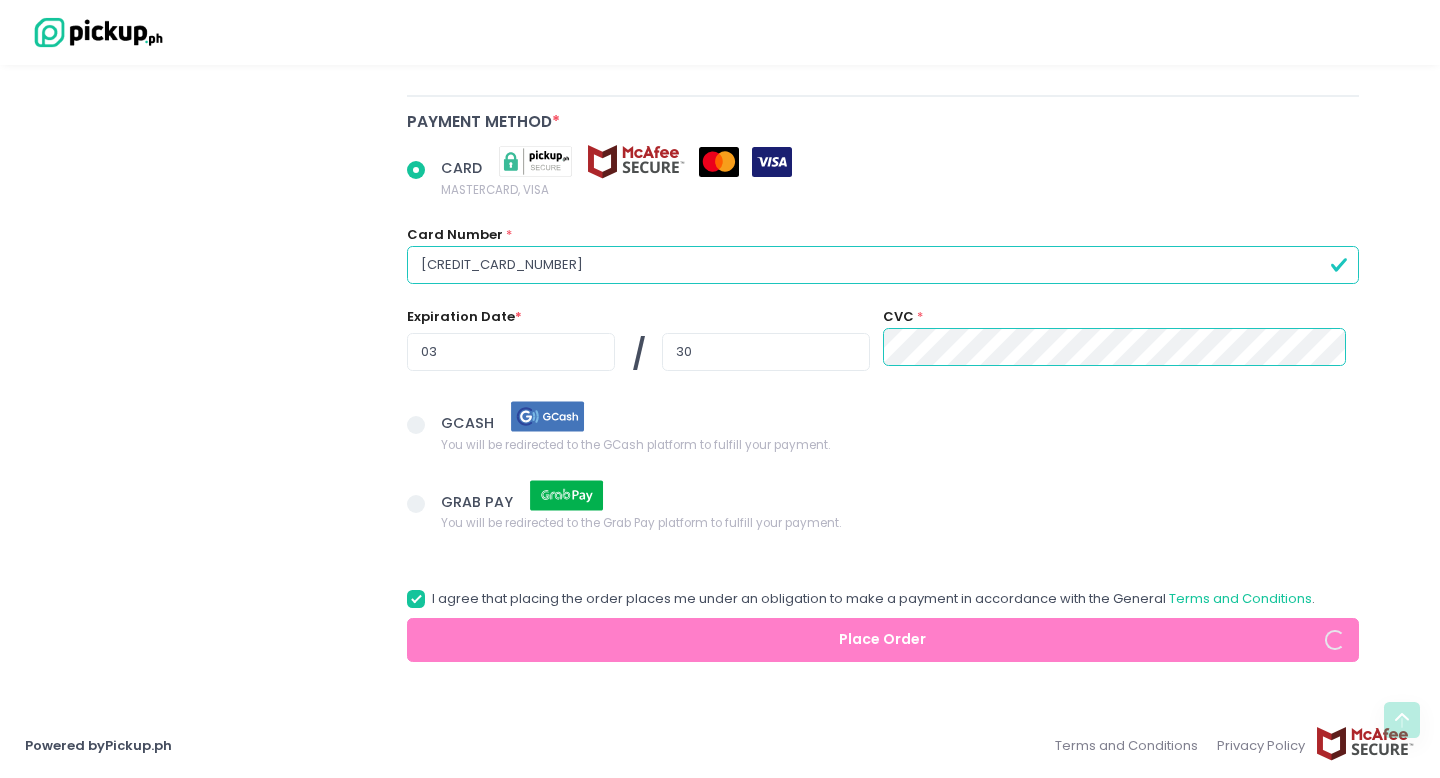 radio on "true" 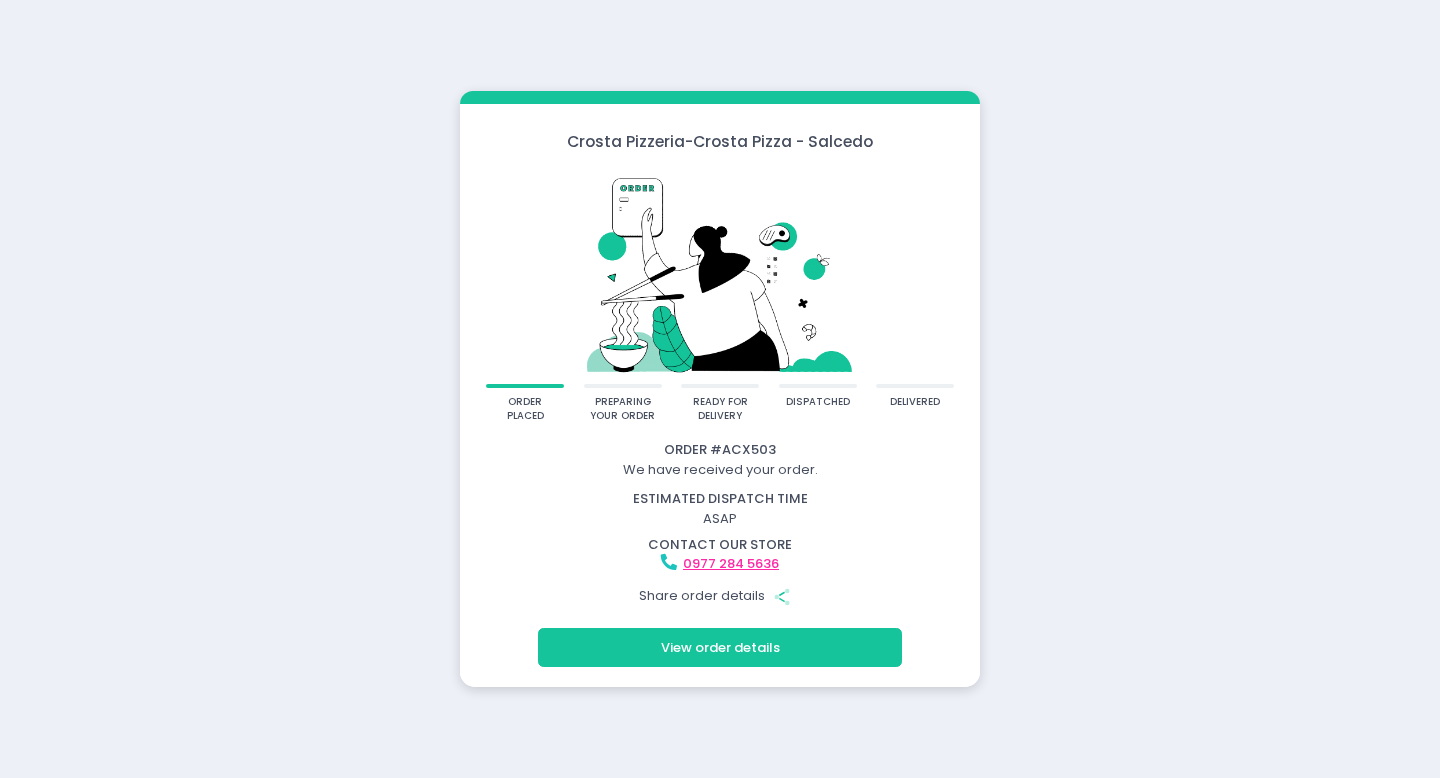 scroll, scrollTop: 0, scrollLeft: 0, axis: both 